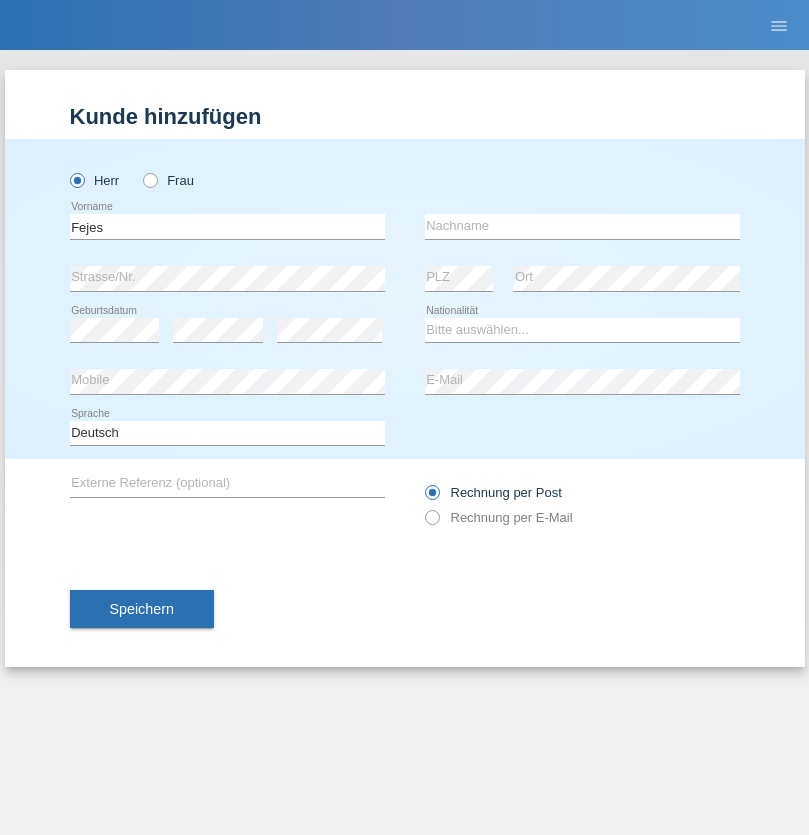 scroll, scrollTop: 0, scrollLeft: 0, axis: both 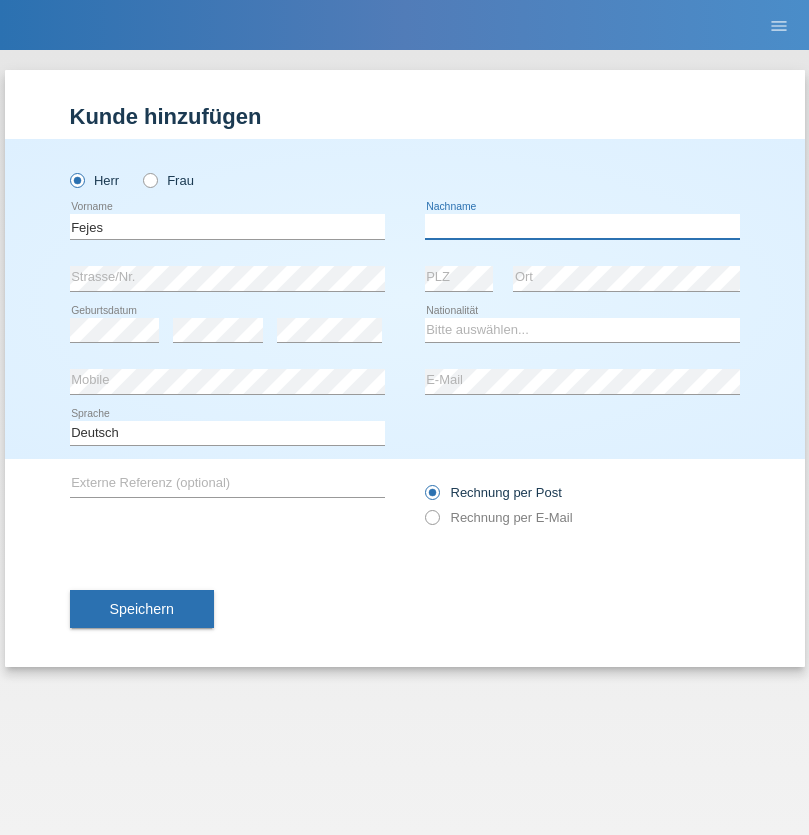 click at bounding box center (582, 226) 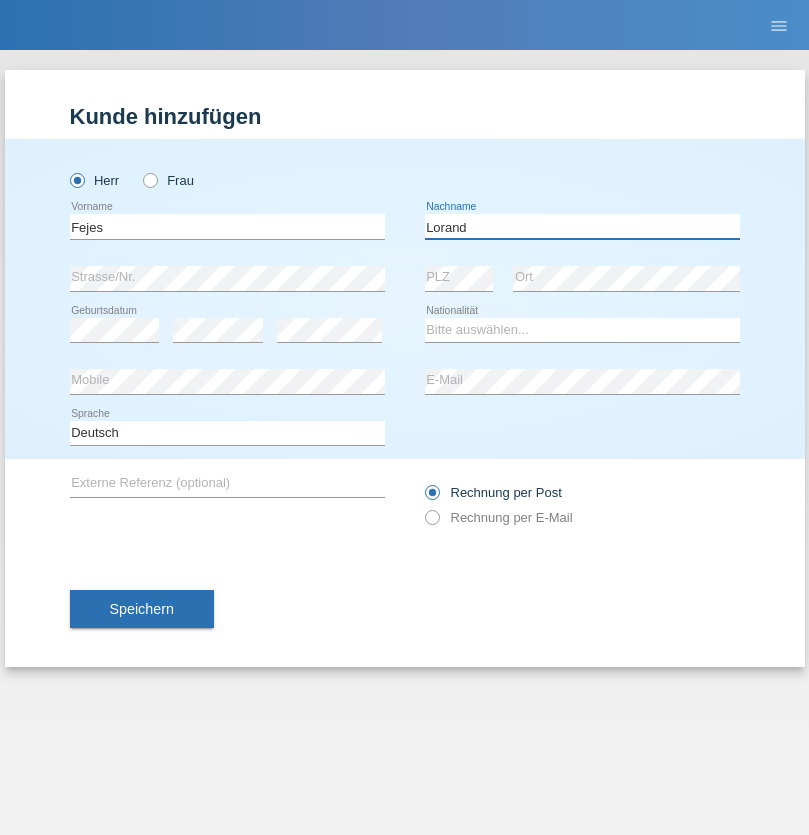 type on "Lorand" 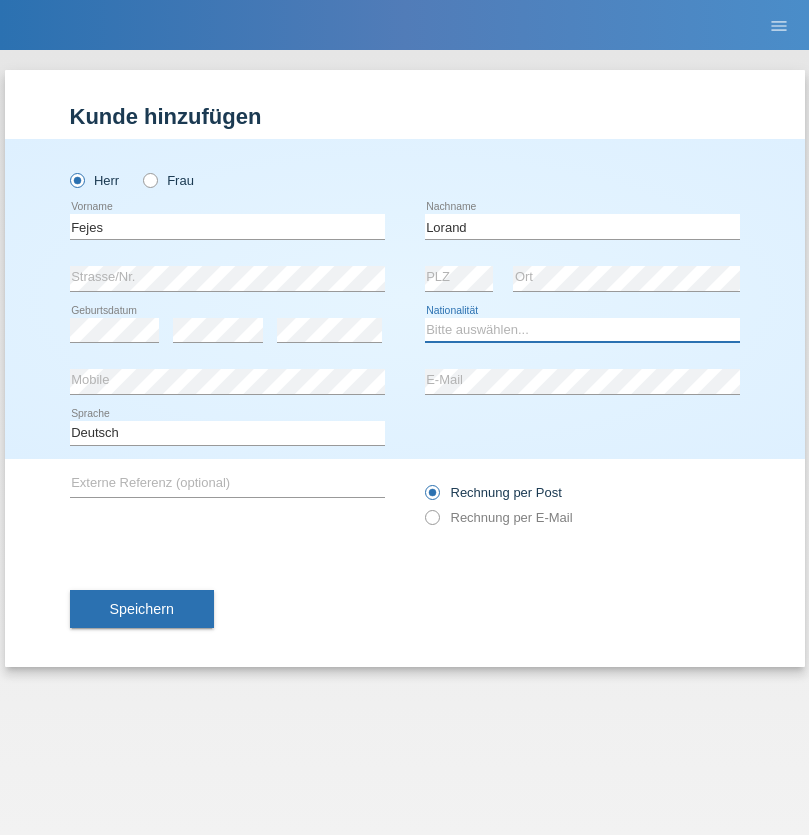select on "RO" 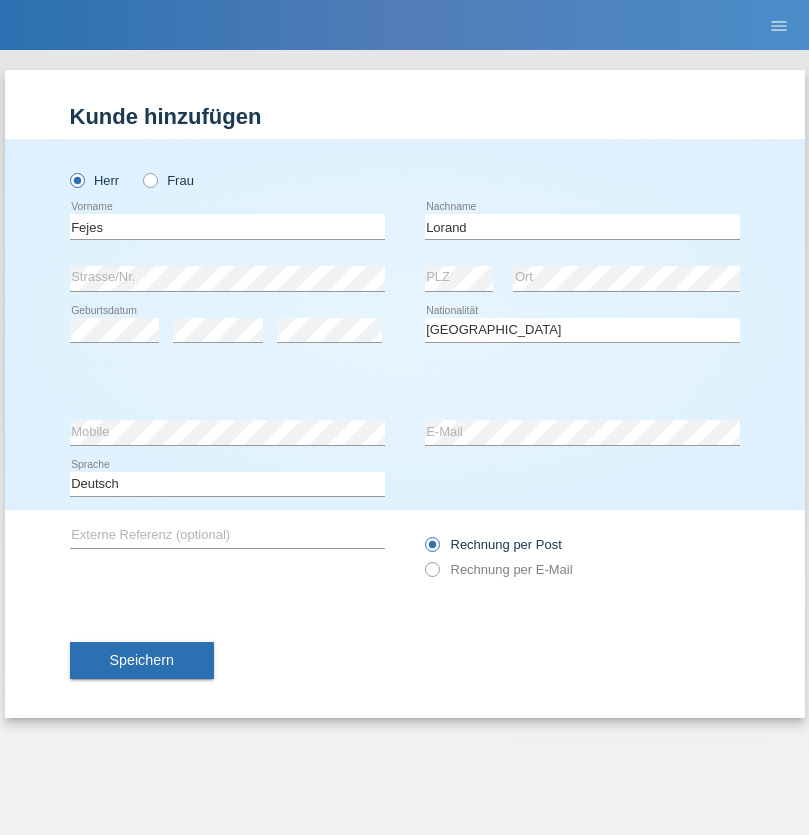 select on "C" 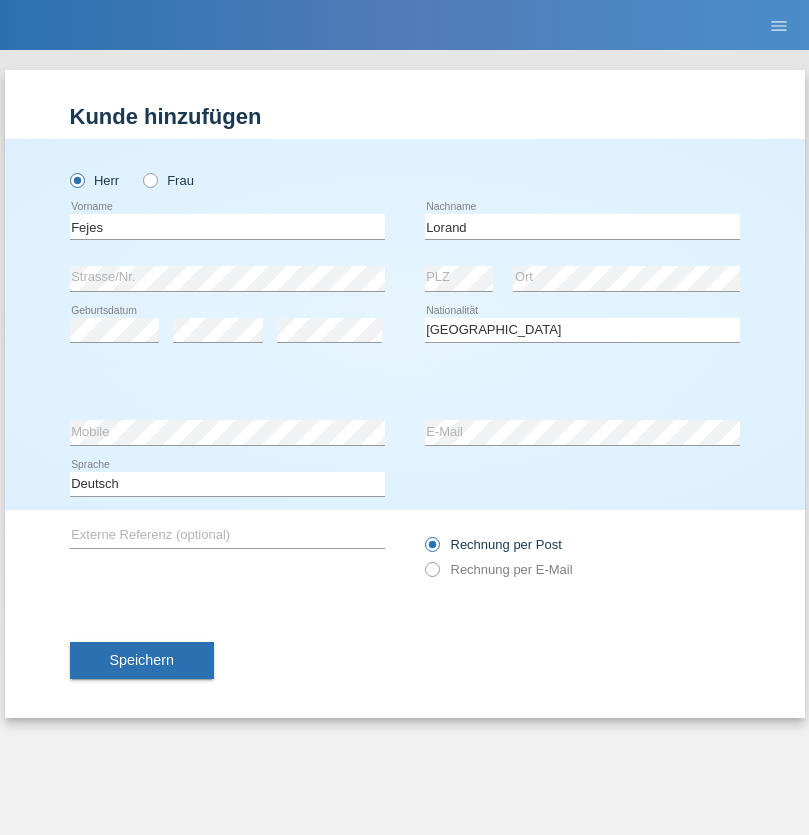 select on "28" 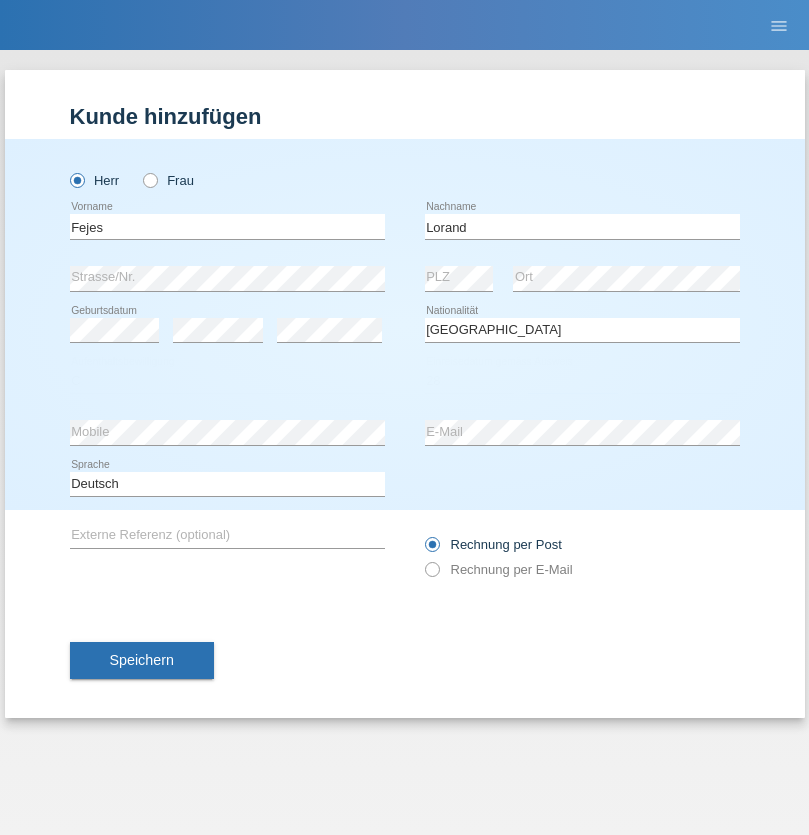 select on "12" 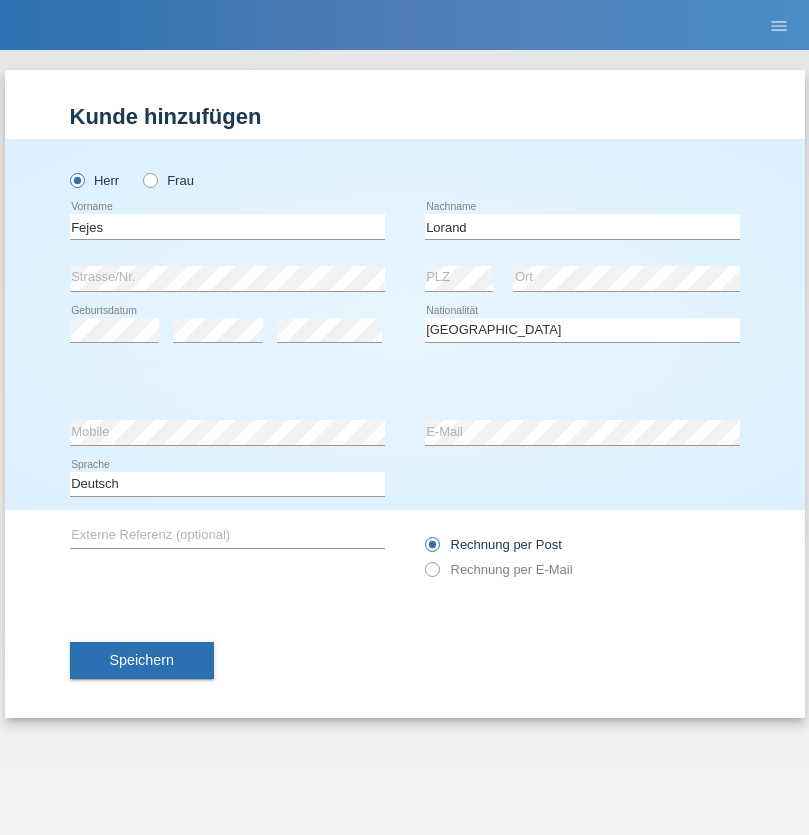 select on "2021" 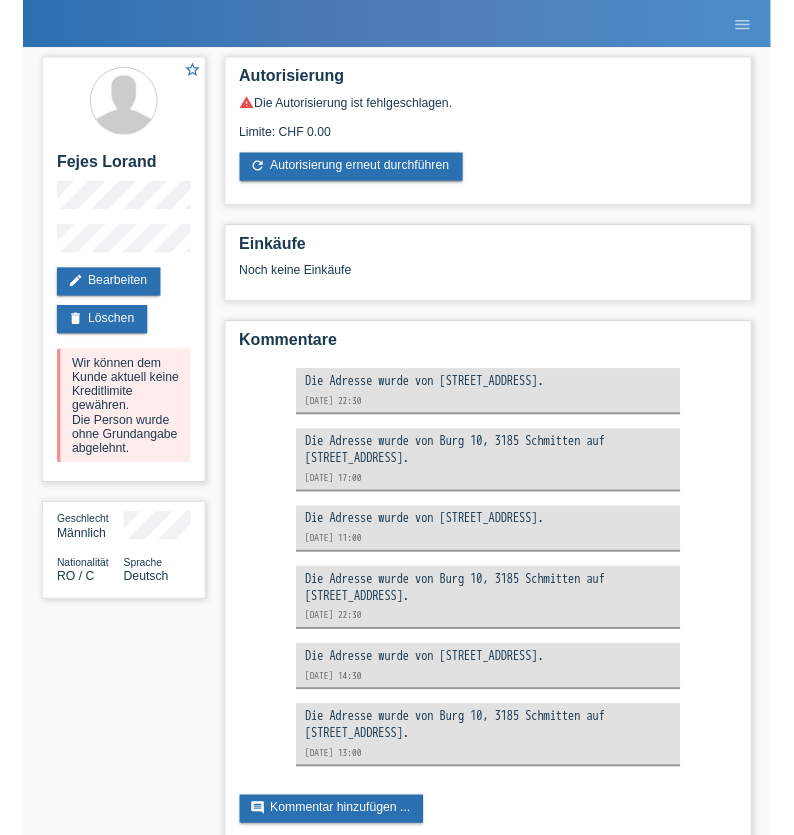 scroll, scrollTop: 0, scrollLeft: 0, axis: both 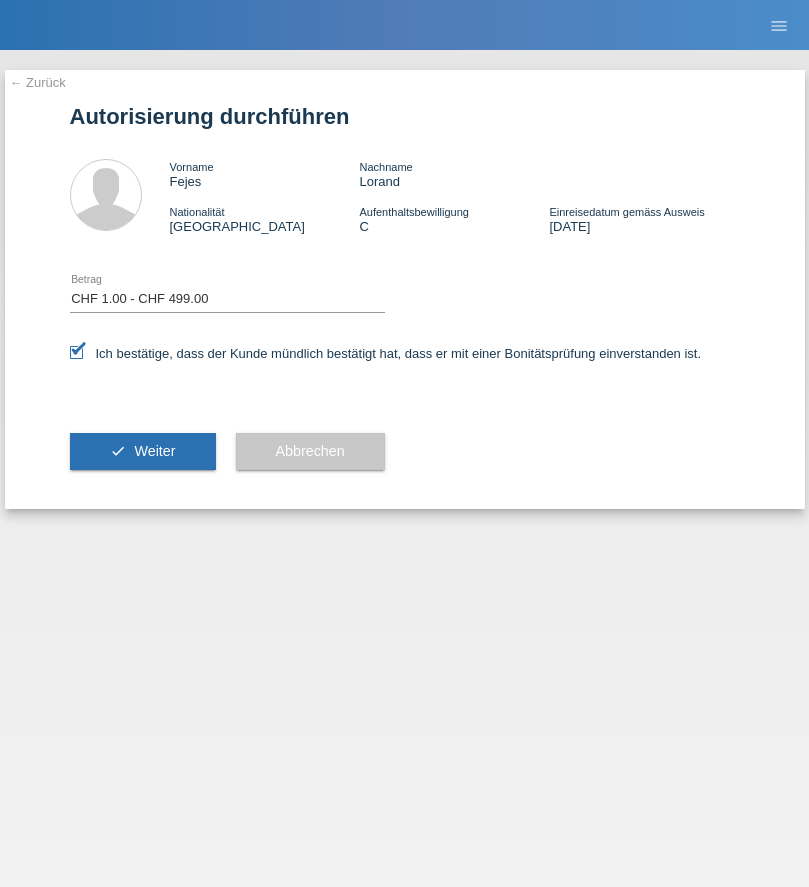 select on "1" 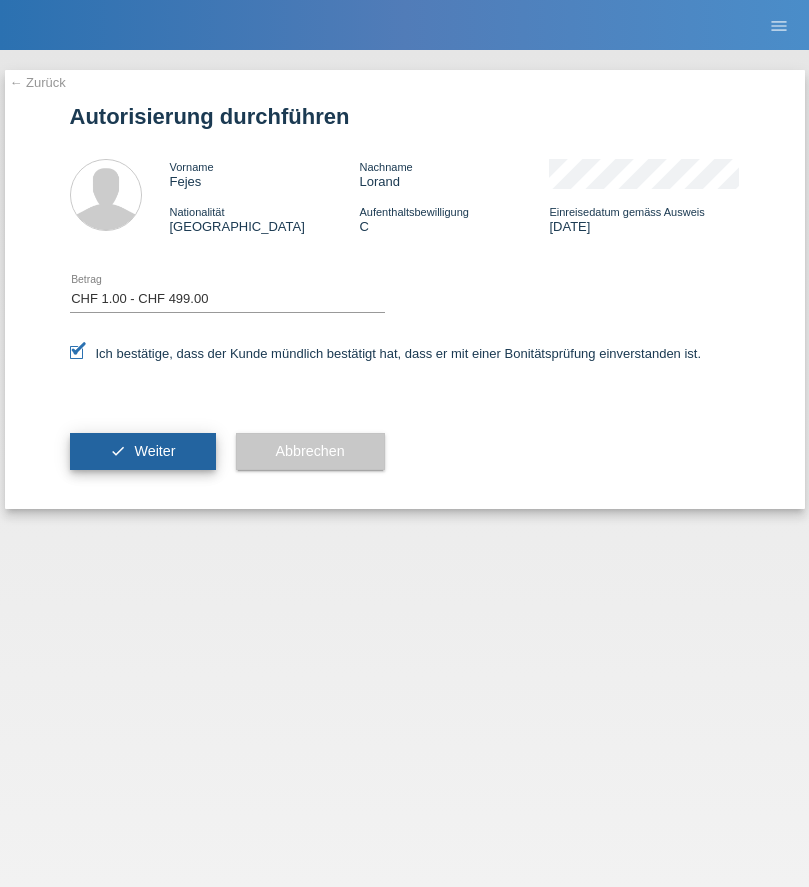 click on "Weiter" at bounding box center [154, 451] 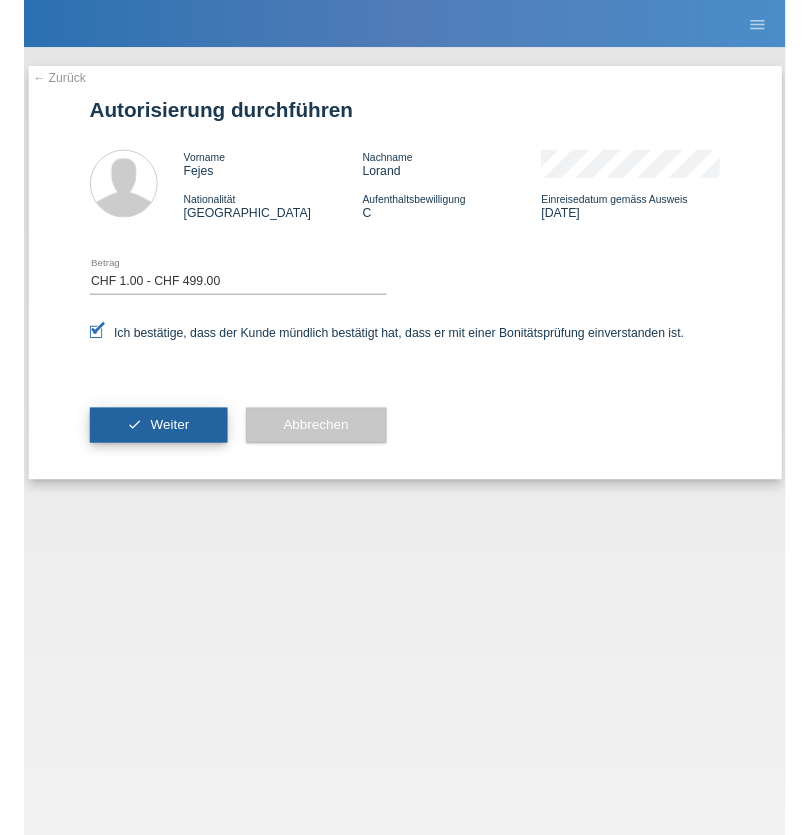 scroll, scrollTop: 0, scrollLeft: 0, axis: both 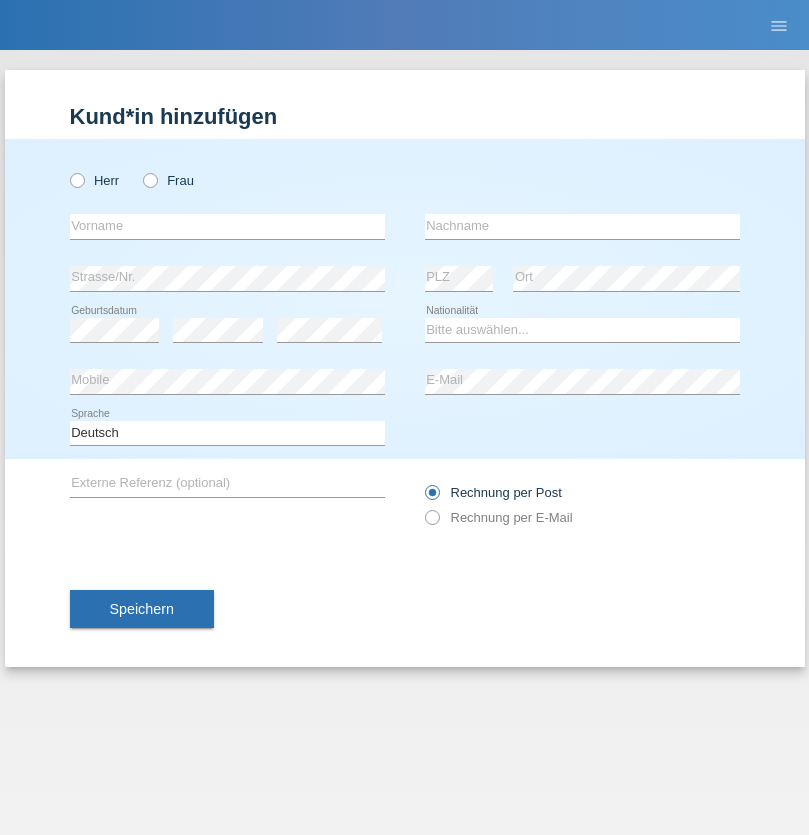 radio on "true" 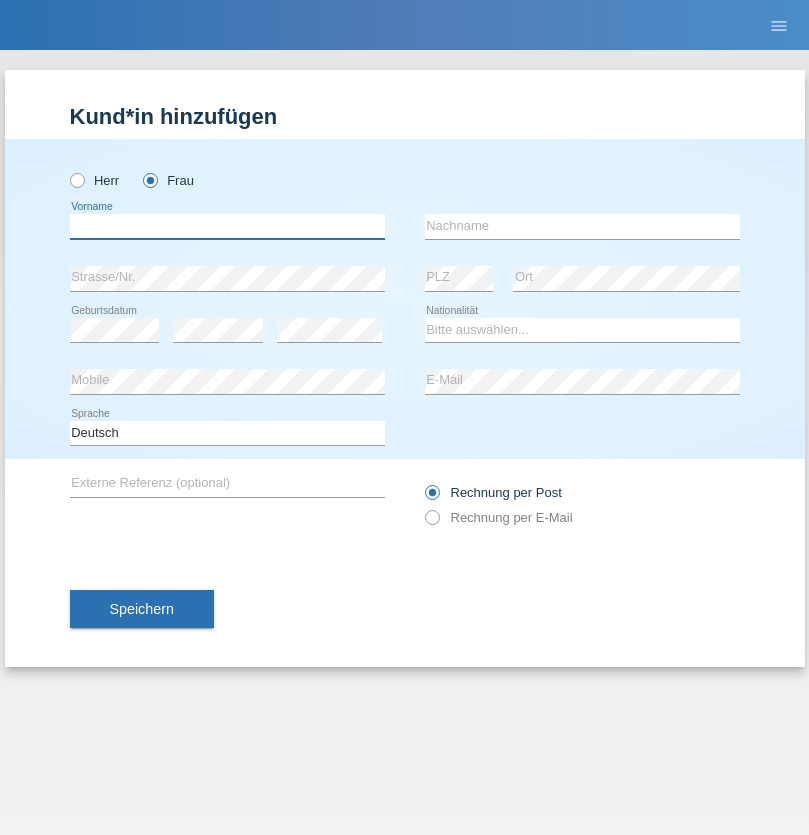 click at bounding box center [227, 226] 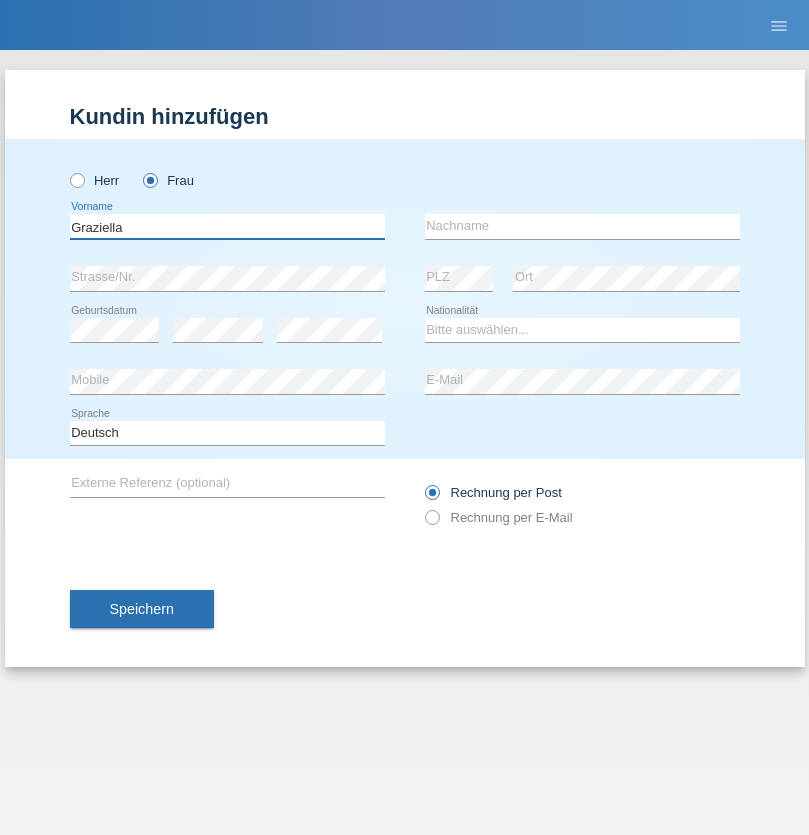 type on "Graziella" 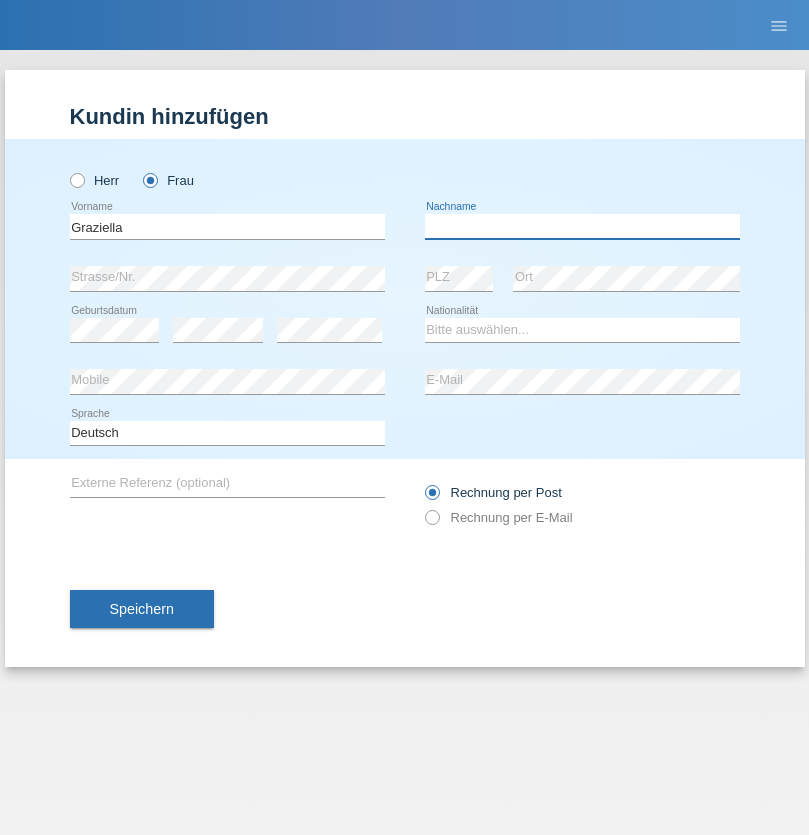 click at bounding box center (582, 226) 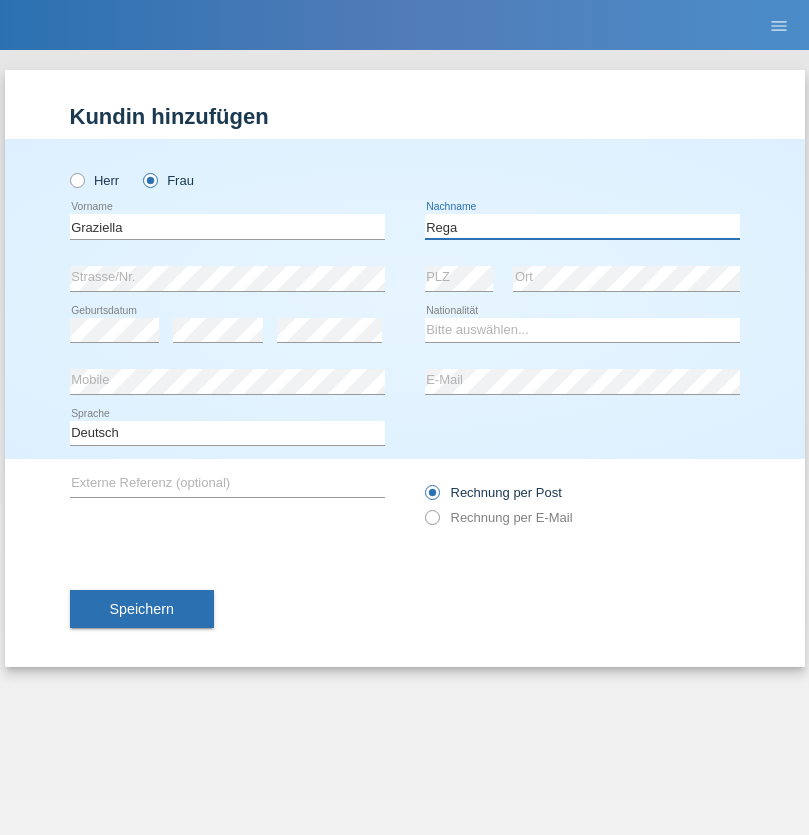 type on "Rega" 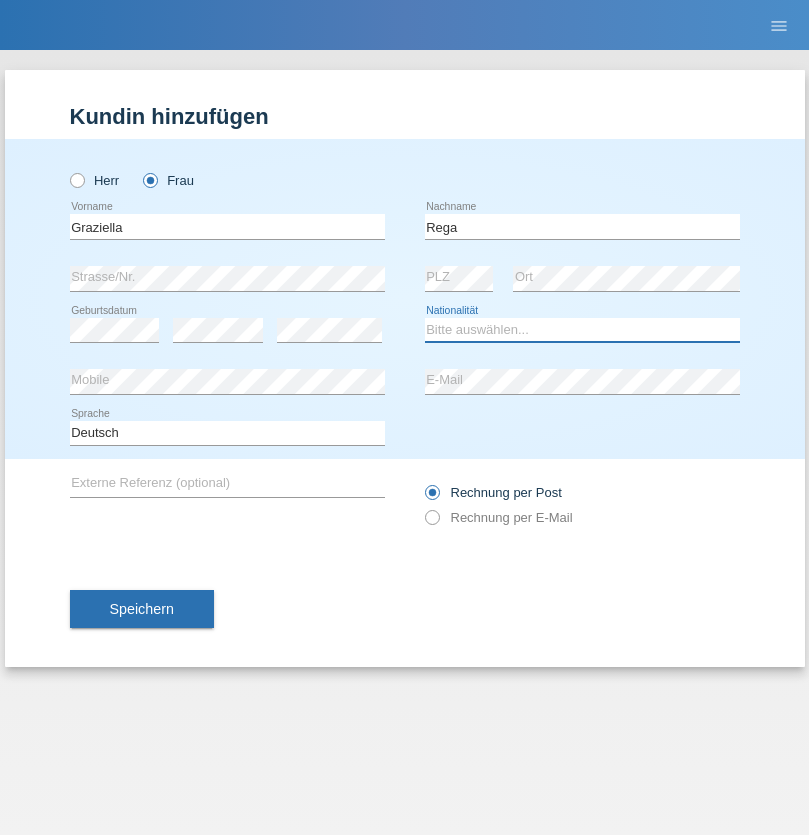 select on "IT" 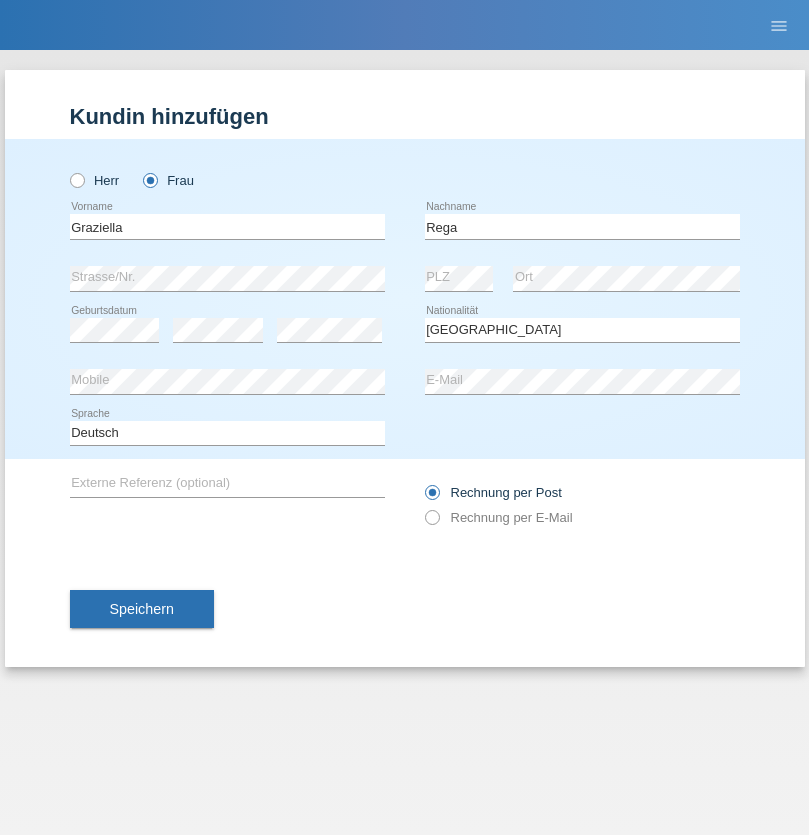 select on "C" 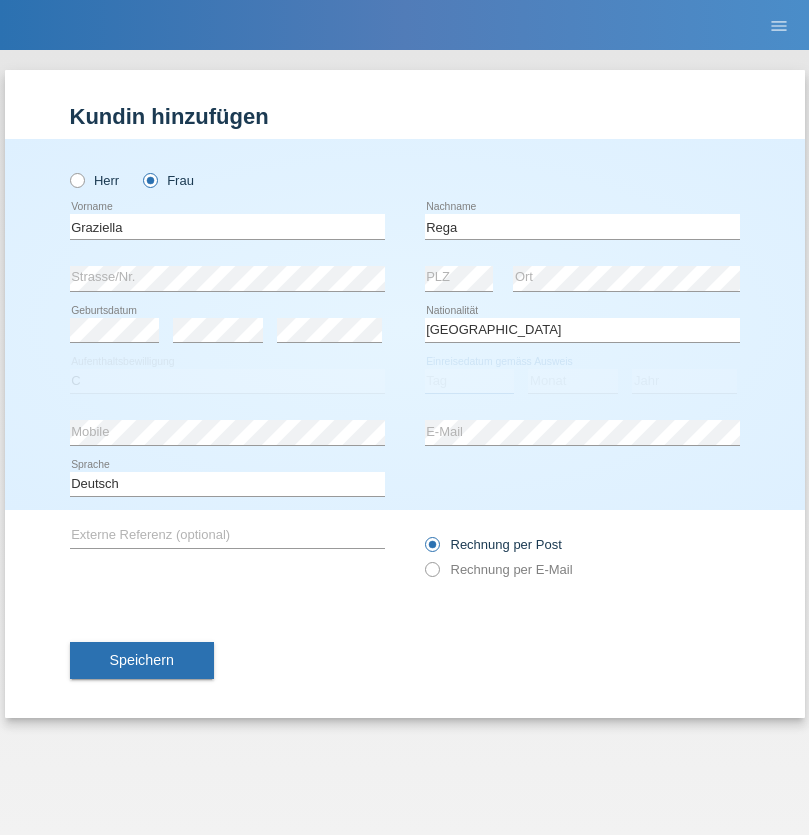 select on "01" 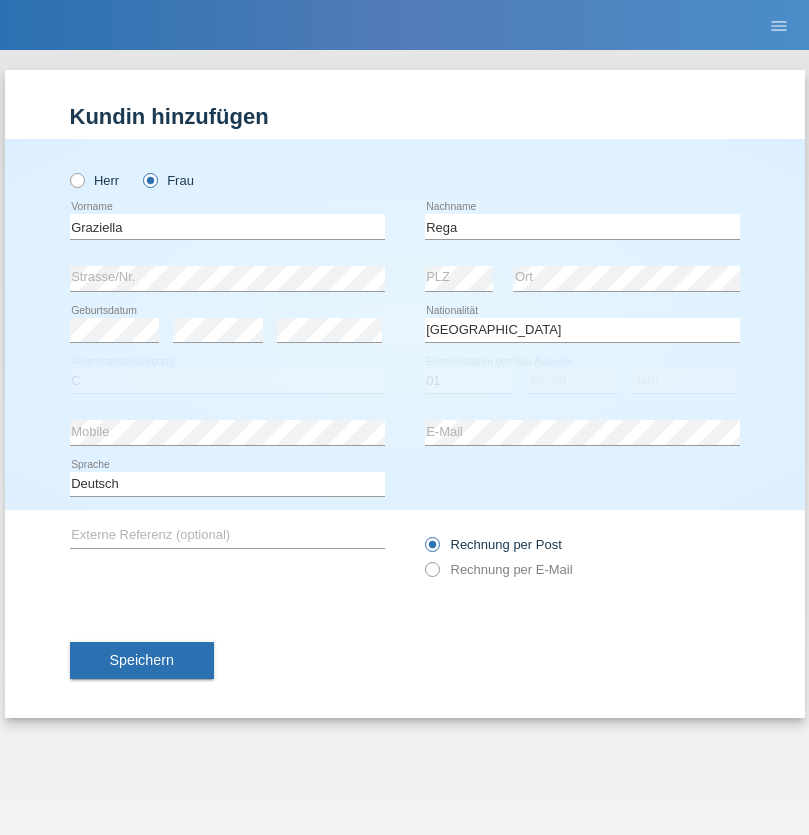 select on "04" 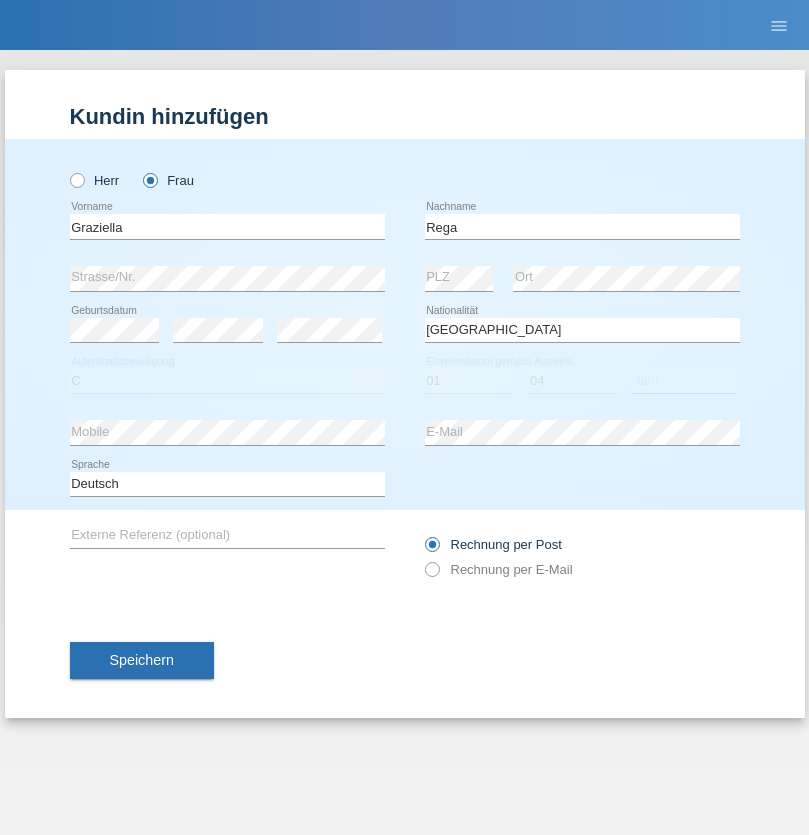 select on "1973" 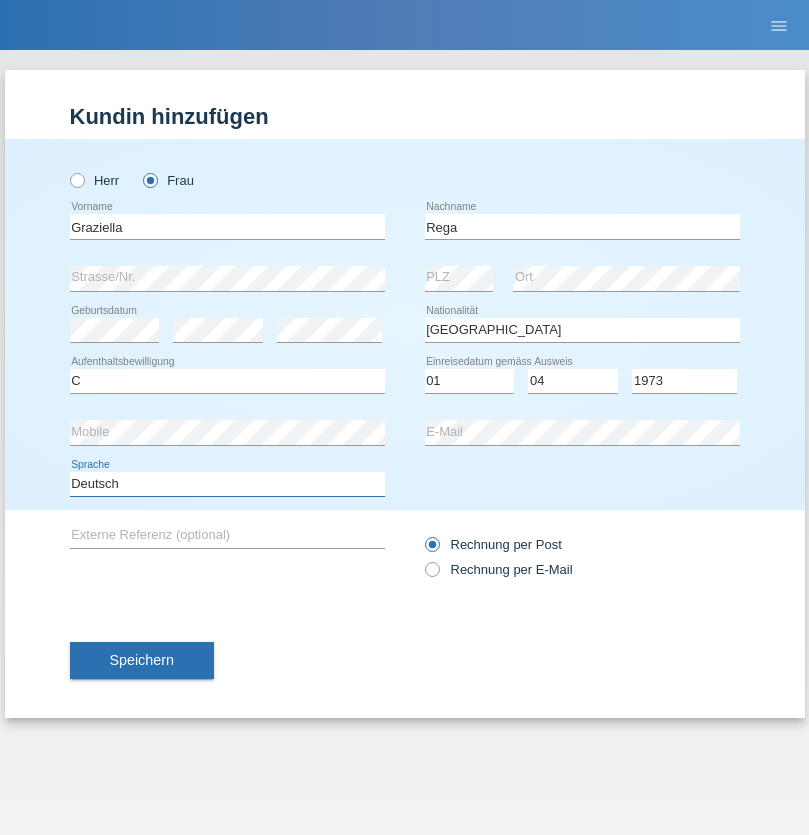 select on "en" 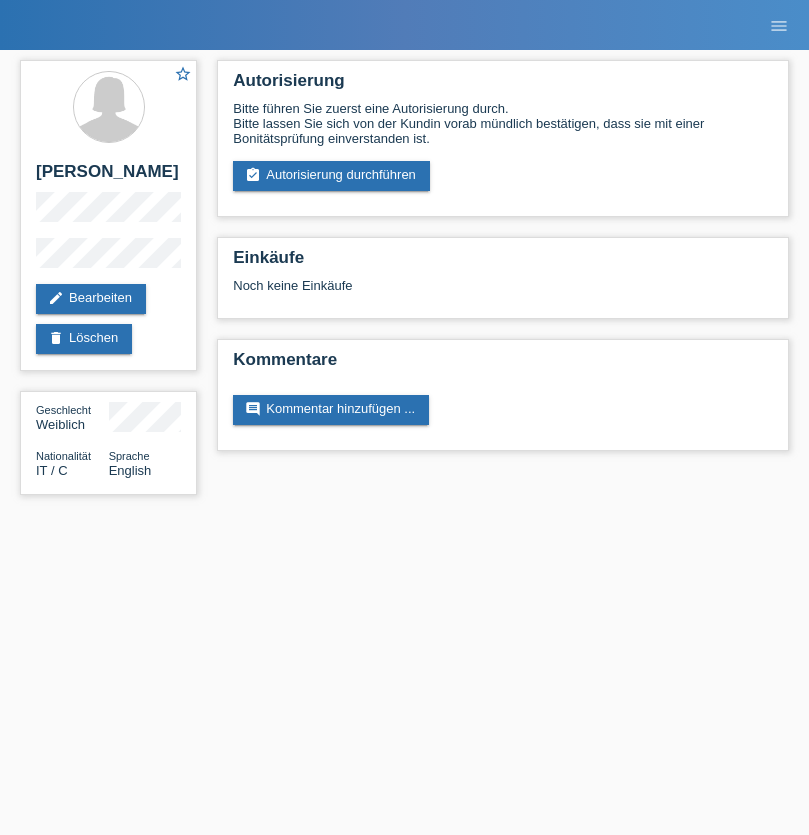 scroll, scrollTop: 0, scrollLeft: 0, axis: both 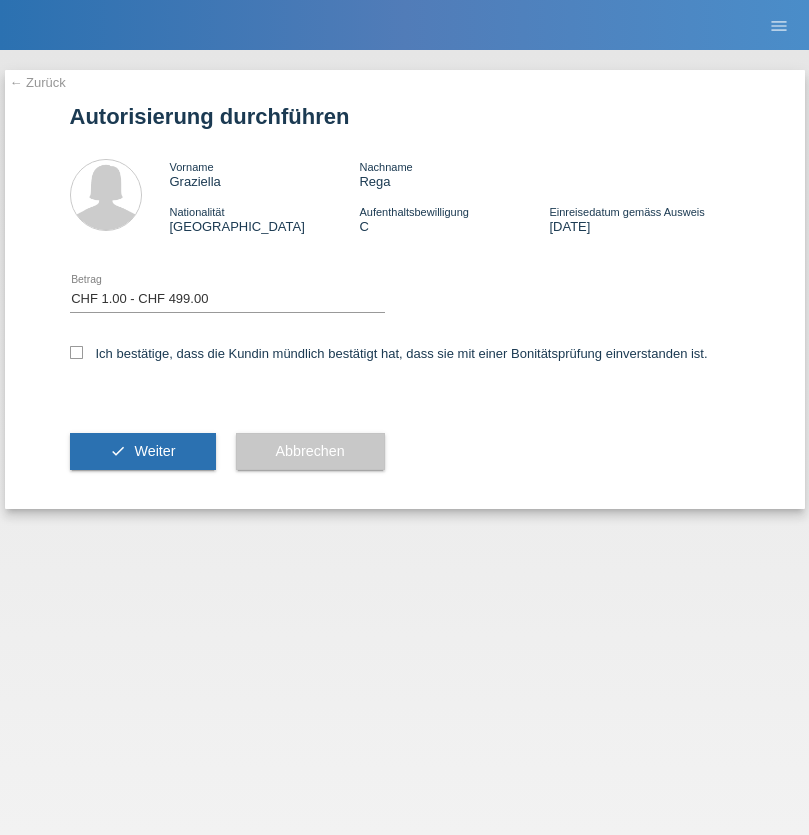 select on "1" 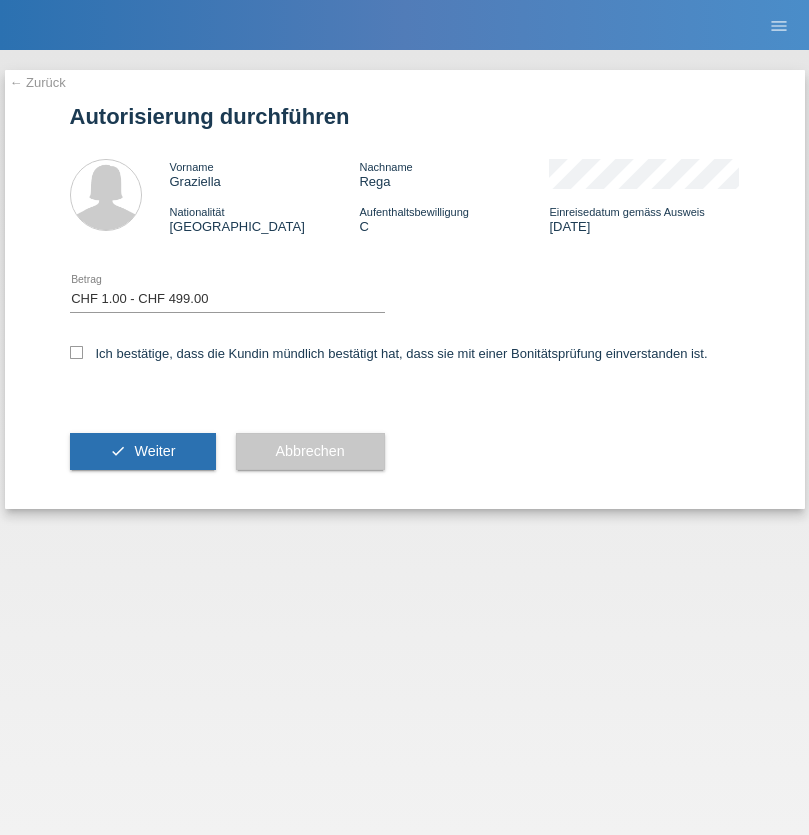 checkbox on "true" 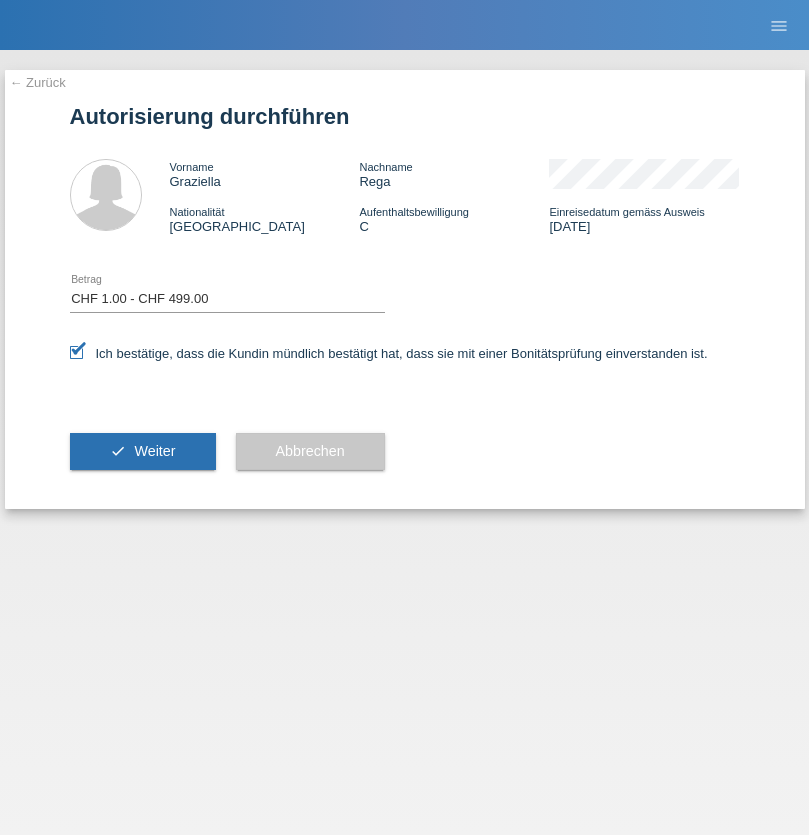scroll, scrollTop: 0, scrollLeft: 0, axis: both 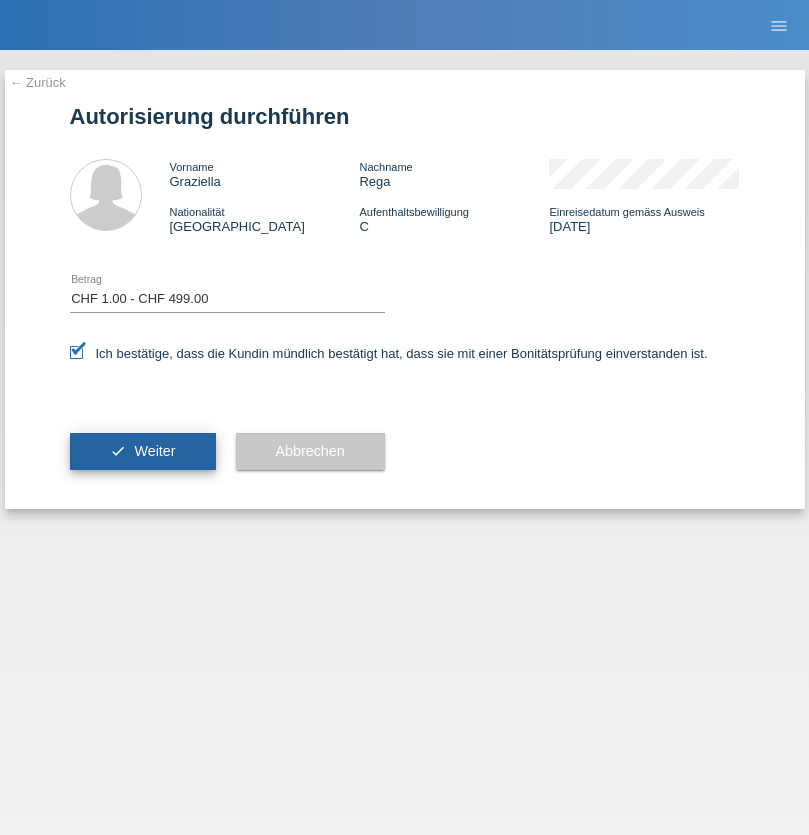 click on "Weiter" at bounding box center (154, 451) 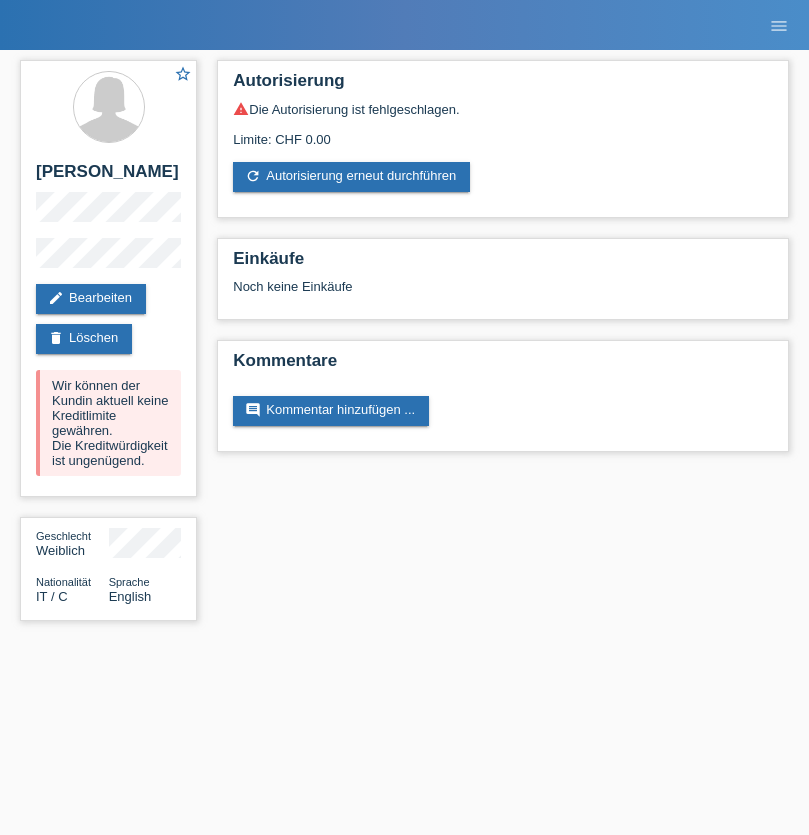 scroll, scrollTop: 0, scrollLeft: 0, axis: both 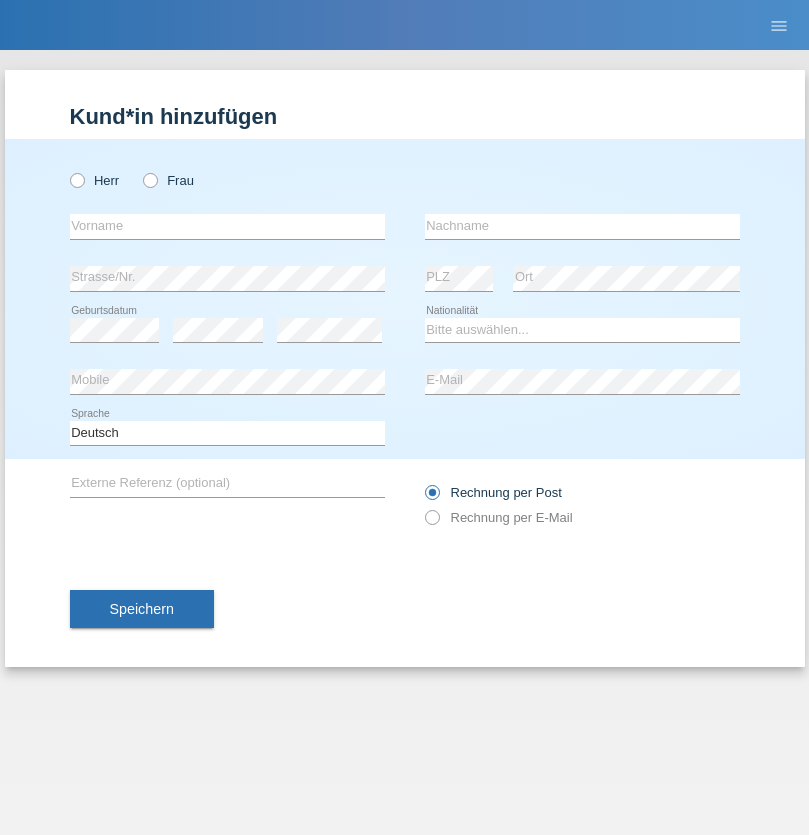 radio on "true" 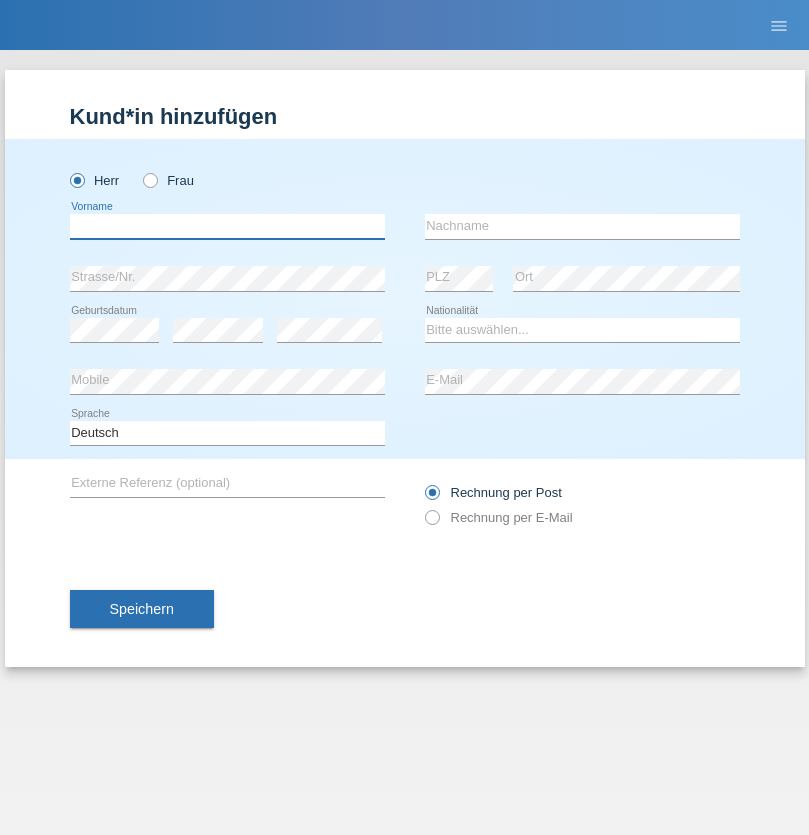 click at bounding box center (227, 226) 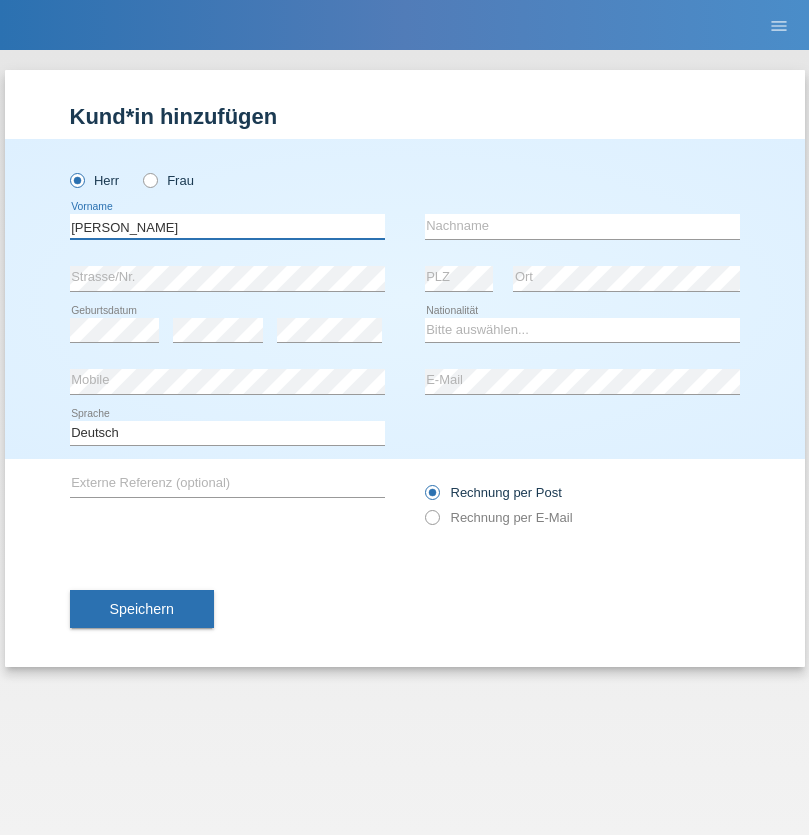 type on "Martin" 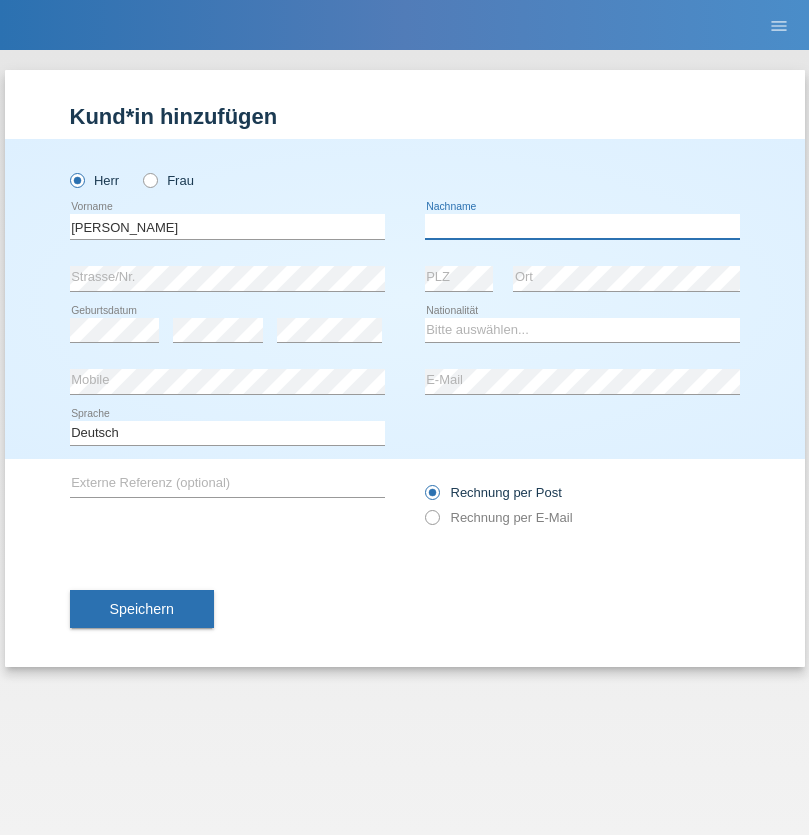 click at bounding box center (582, 226) 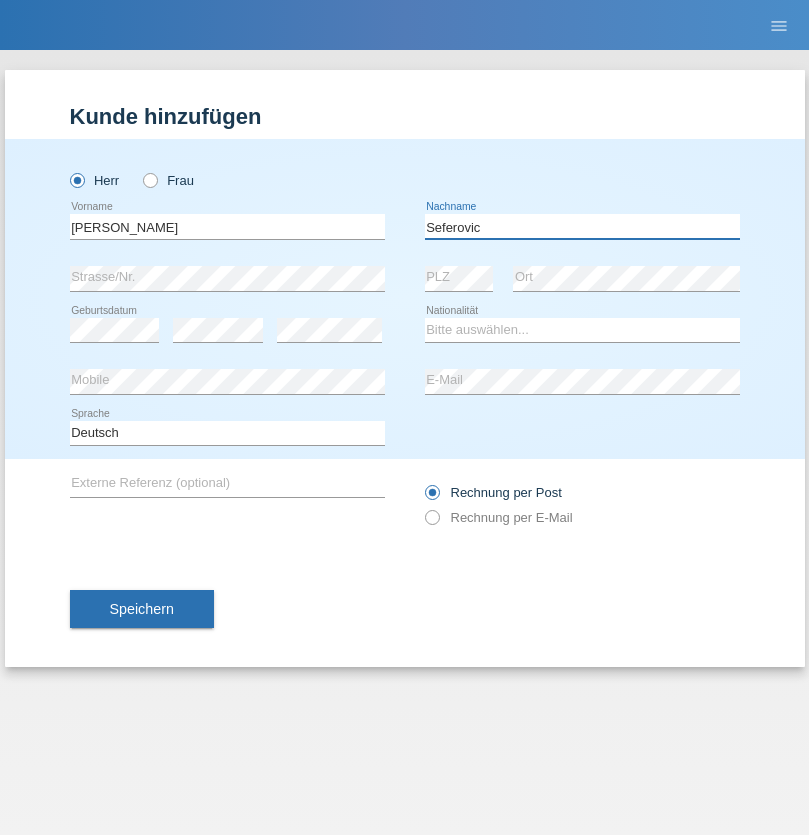 type on "Seferovic" 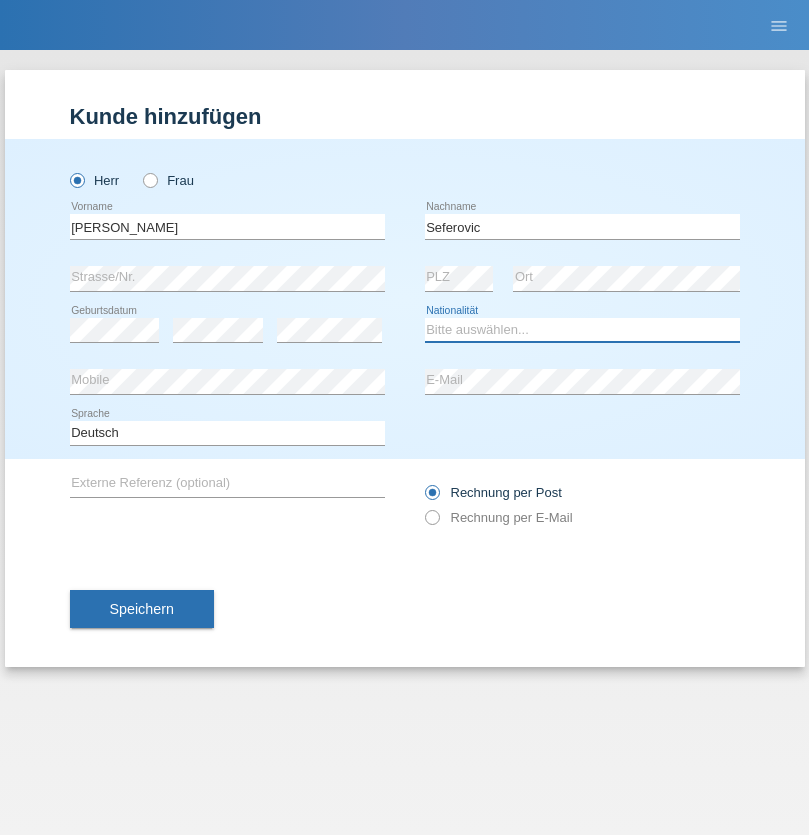 select on "CH" 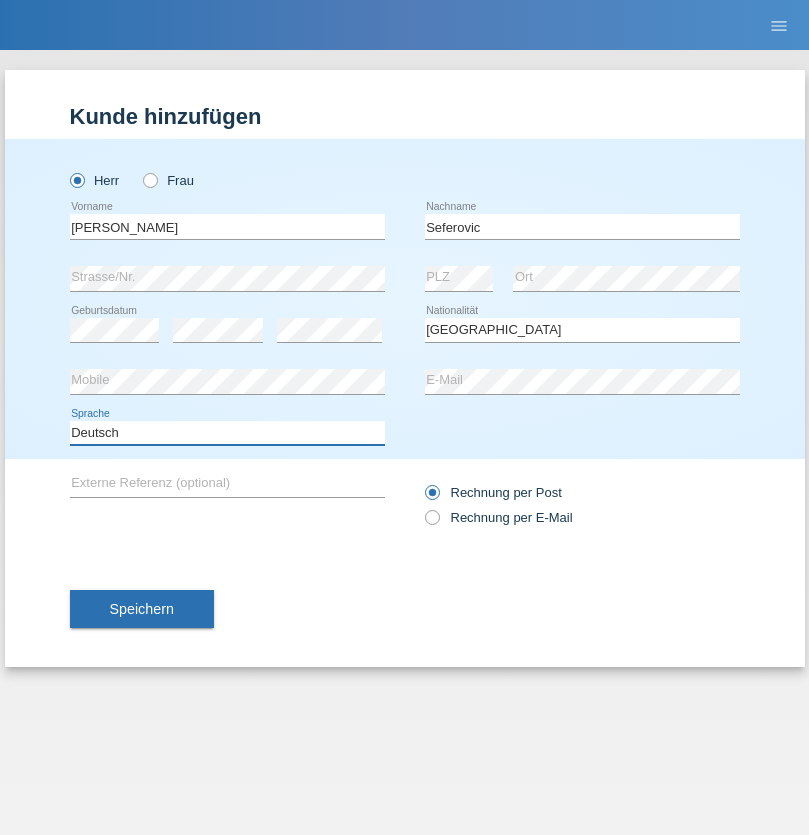 select on "en" 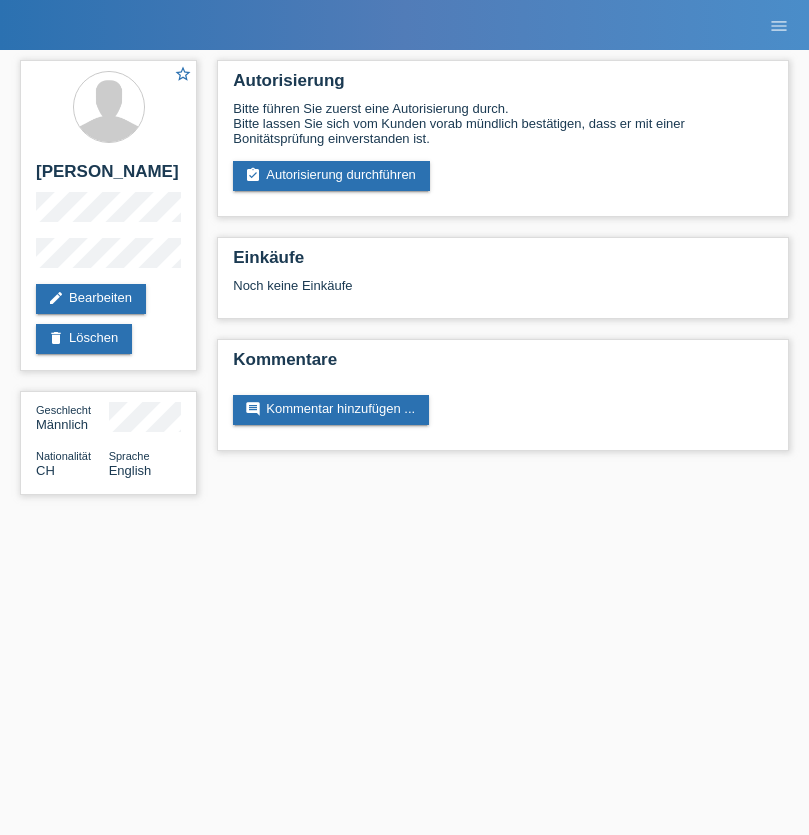 scroll, scrollTop: 0, scrollLeft: 0, axis: both 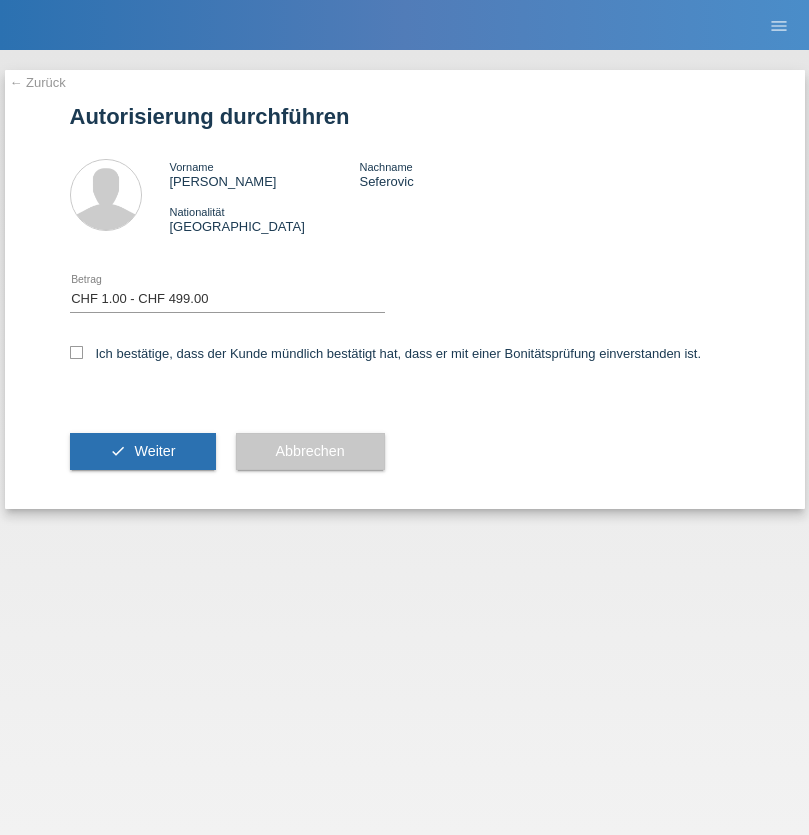 select on "1" 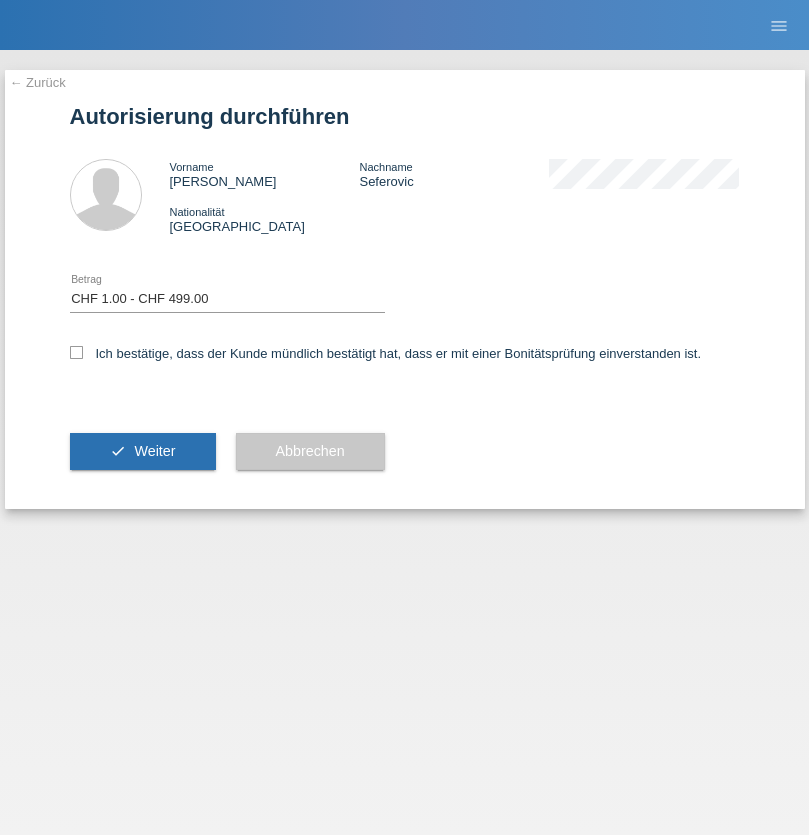 scroll, scrollTop: 0, scrollLeft: 0, axis: both 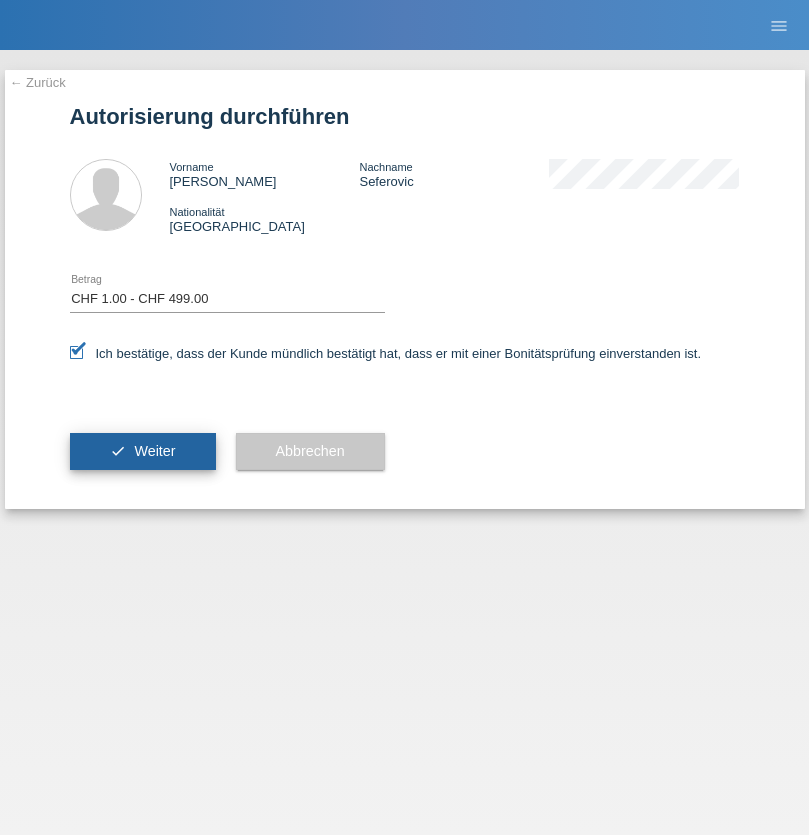 click on "Weiter" at bounding box center [154, 451] 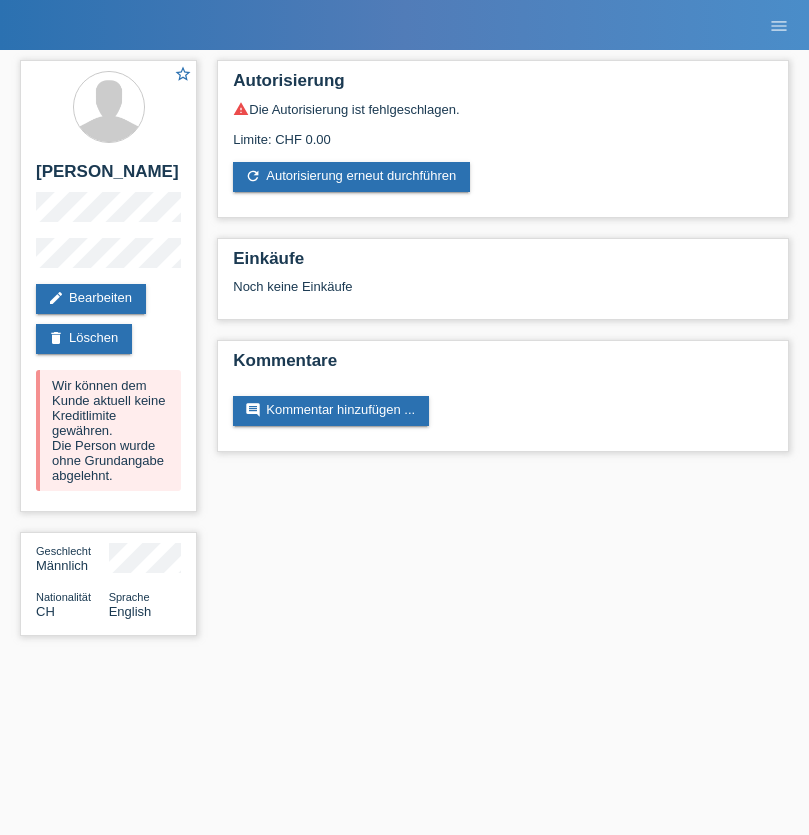 scroll, scrollTop: 0, scrollLeft: 0, axis: both 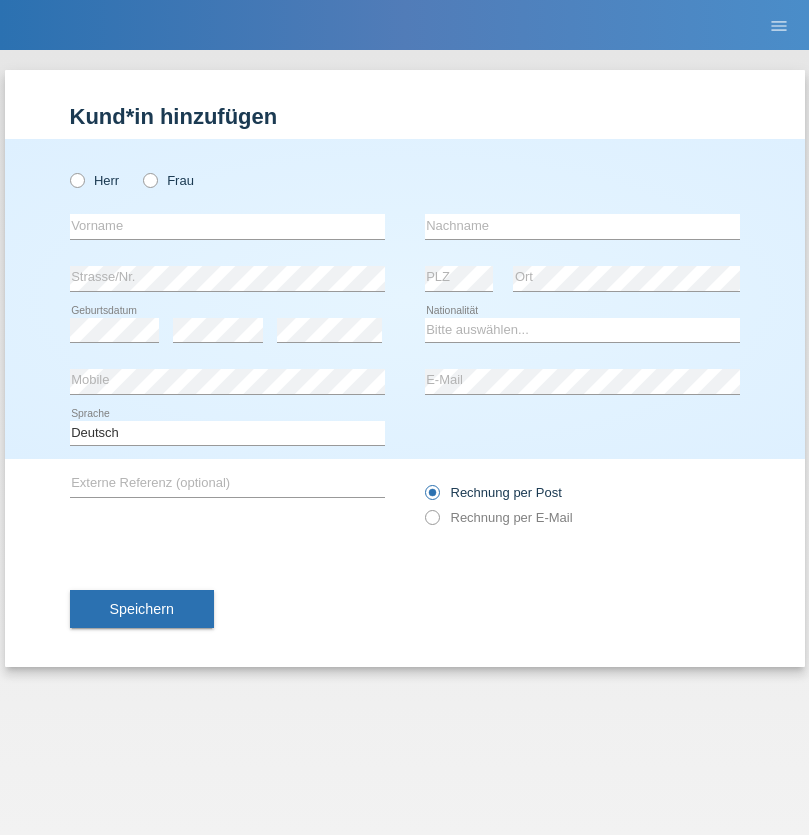 radio on "true" 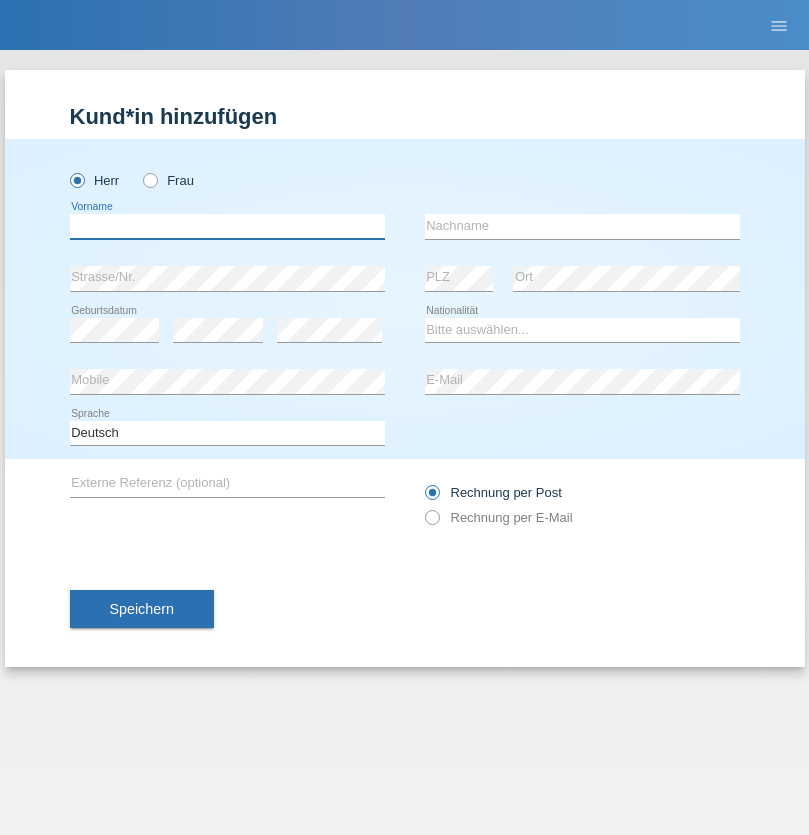 click at bounding box center (227, 226) 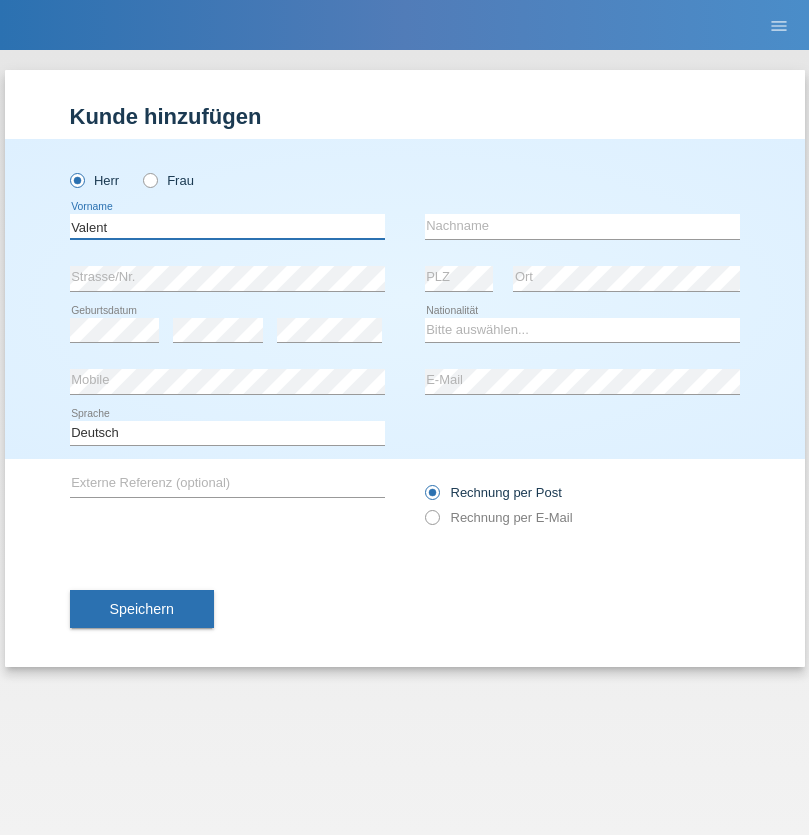 type on "Valent" 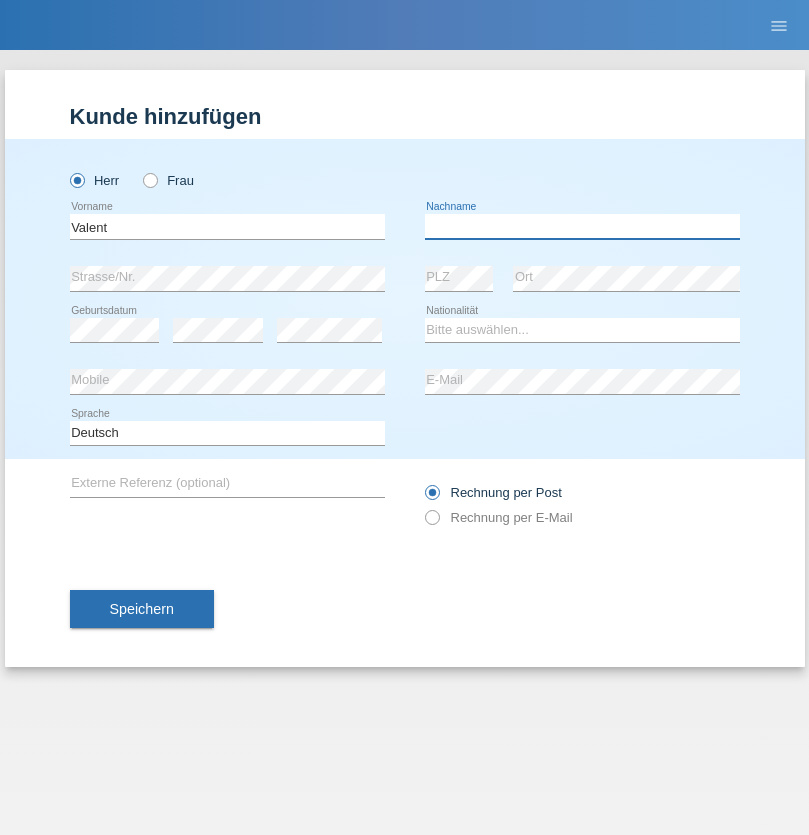 click at bounding box center (582, 226) 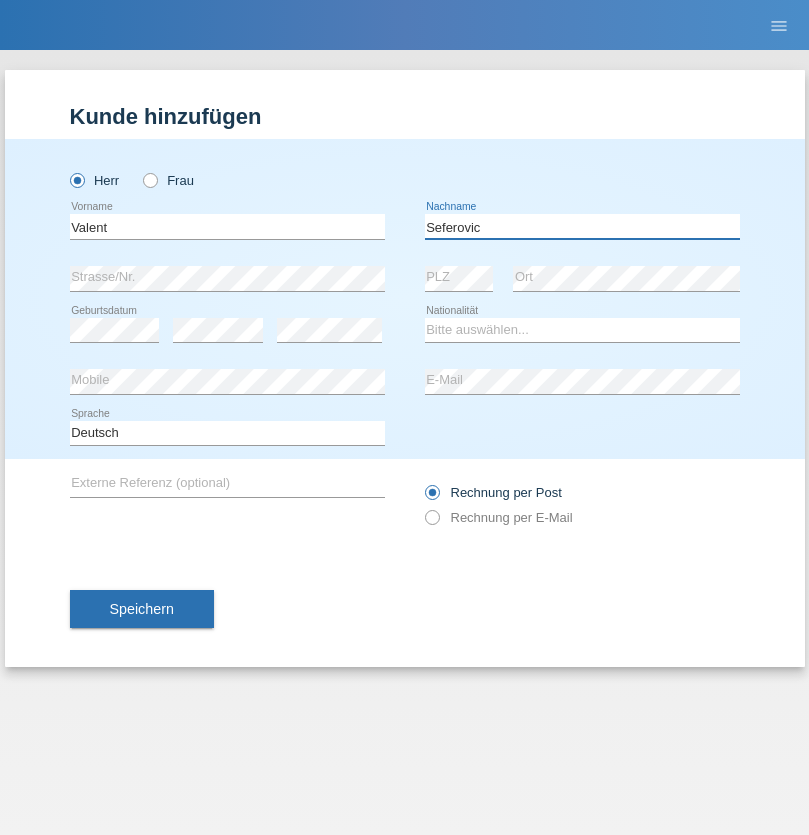 type on "Seferovic" 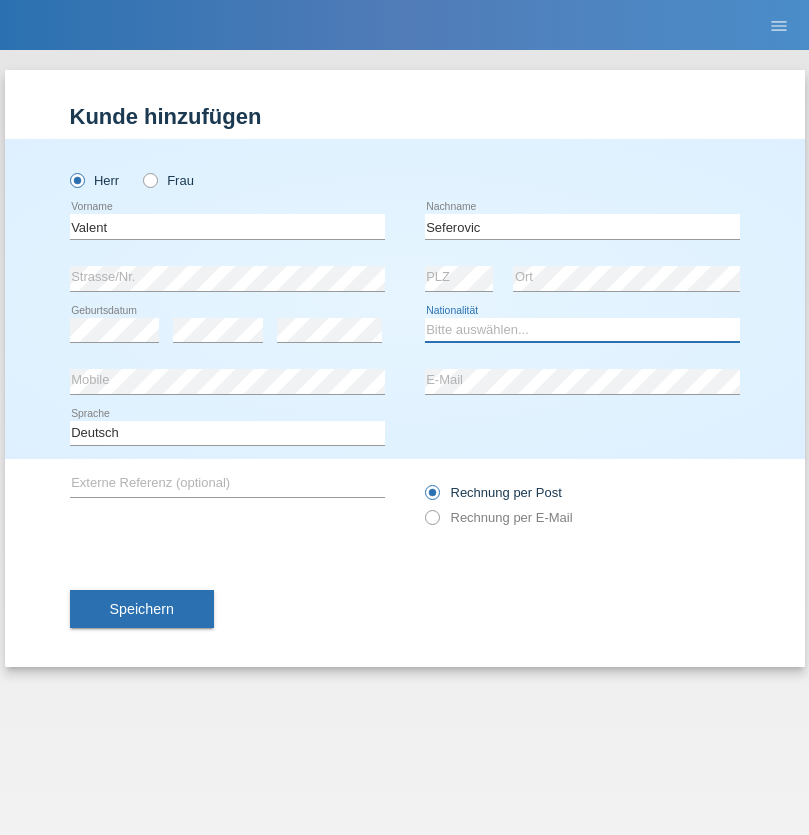 select on "HR" 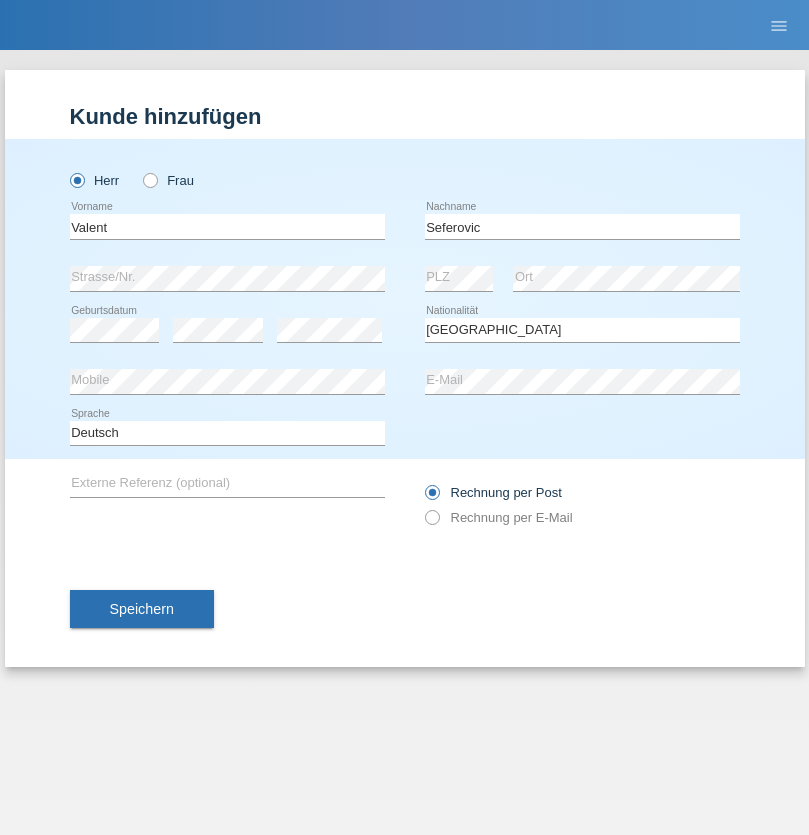 select on "C" 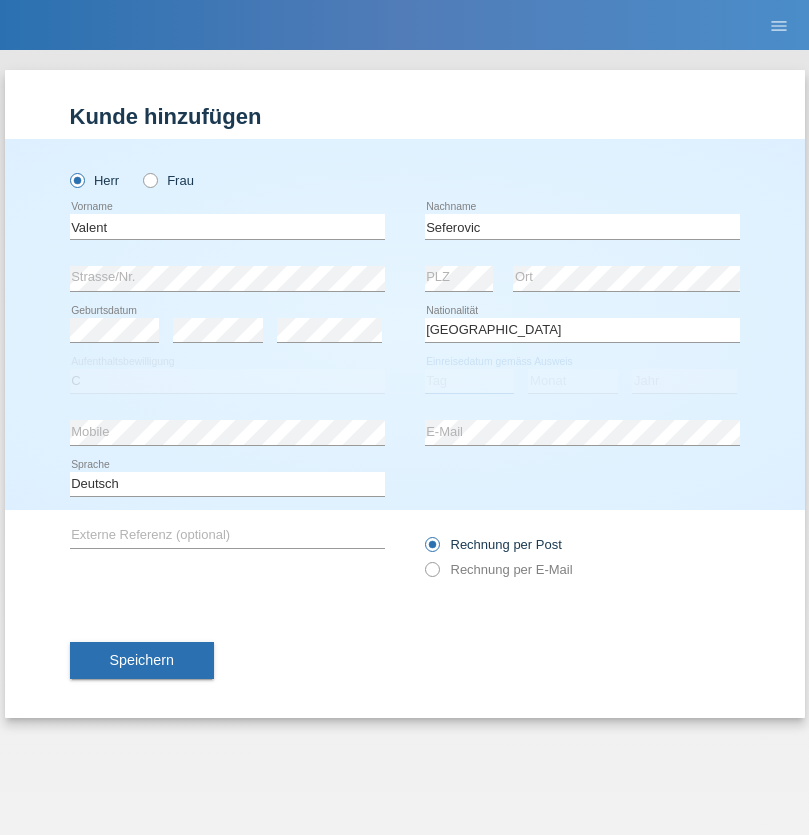 select on "03" 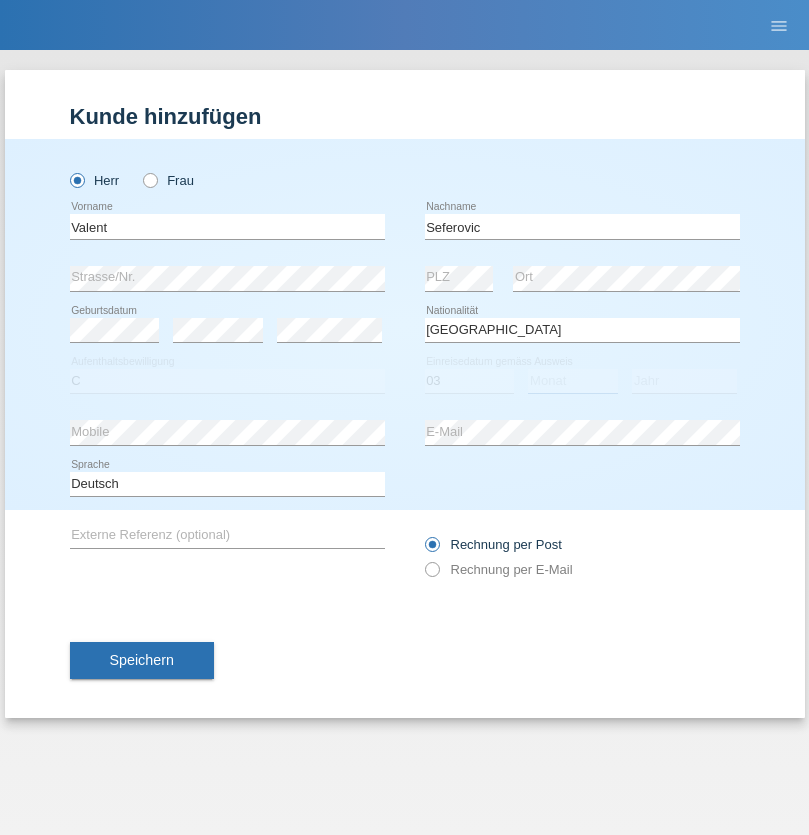 select on "12" 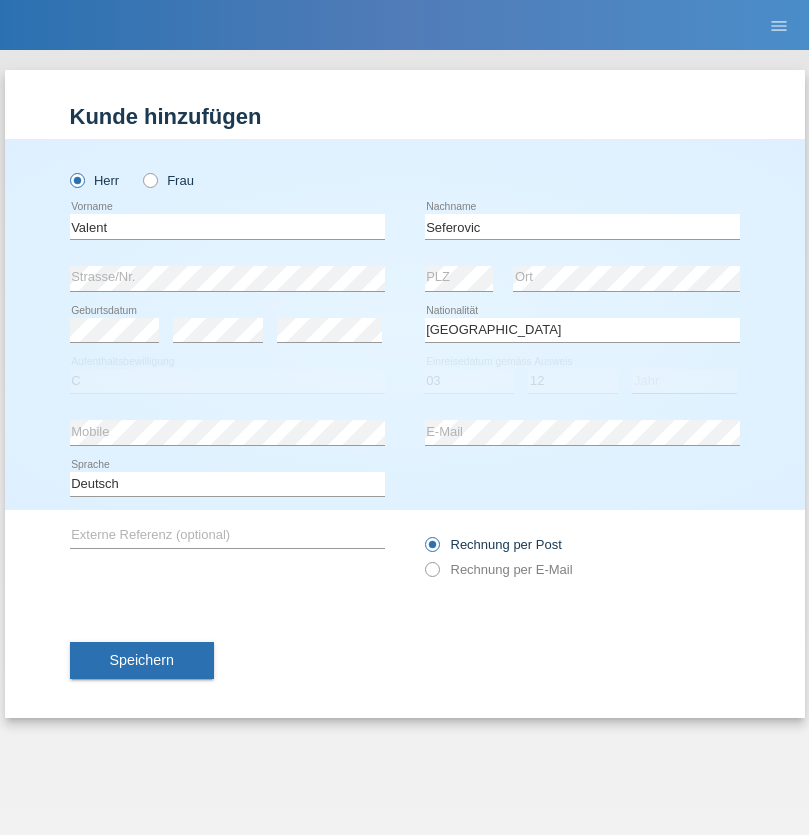 select on "1974" 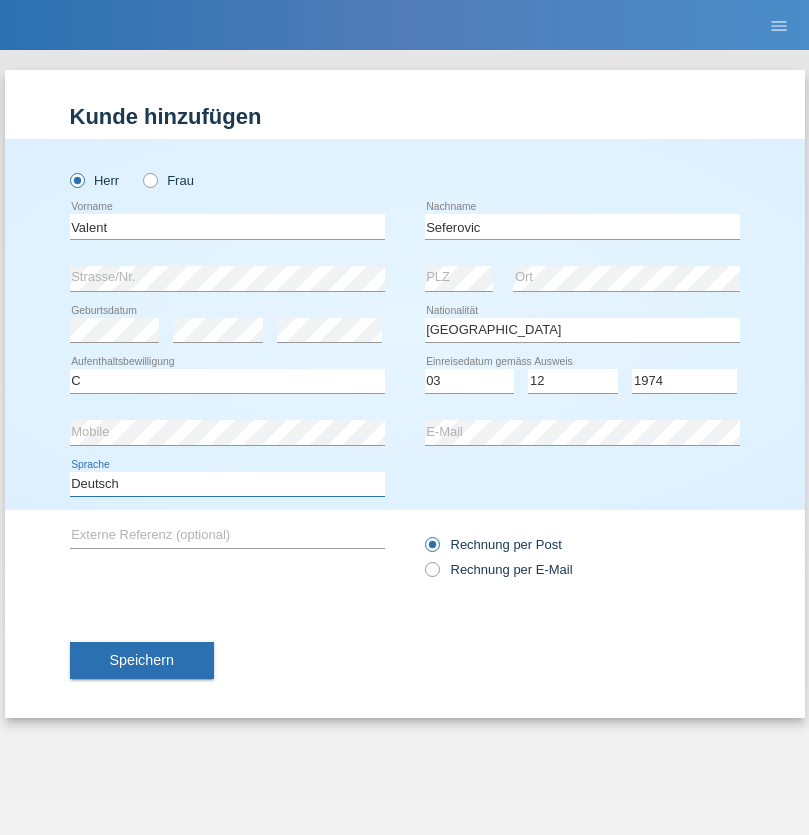 select on "en" 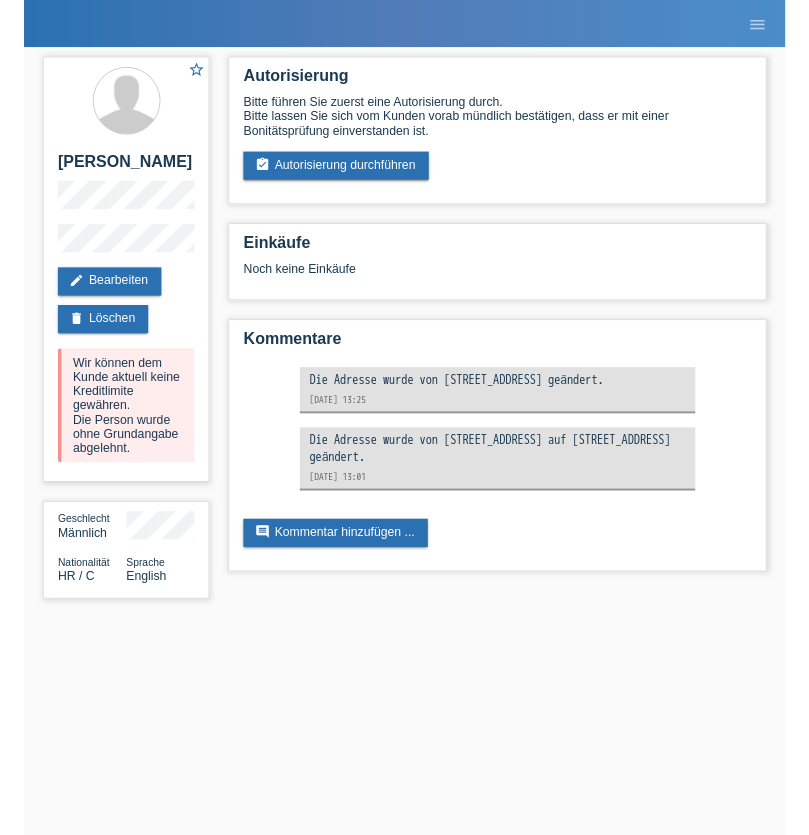 scroll, scrollTop: 0, scrollLeft: 0, axis: both 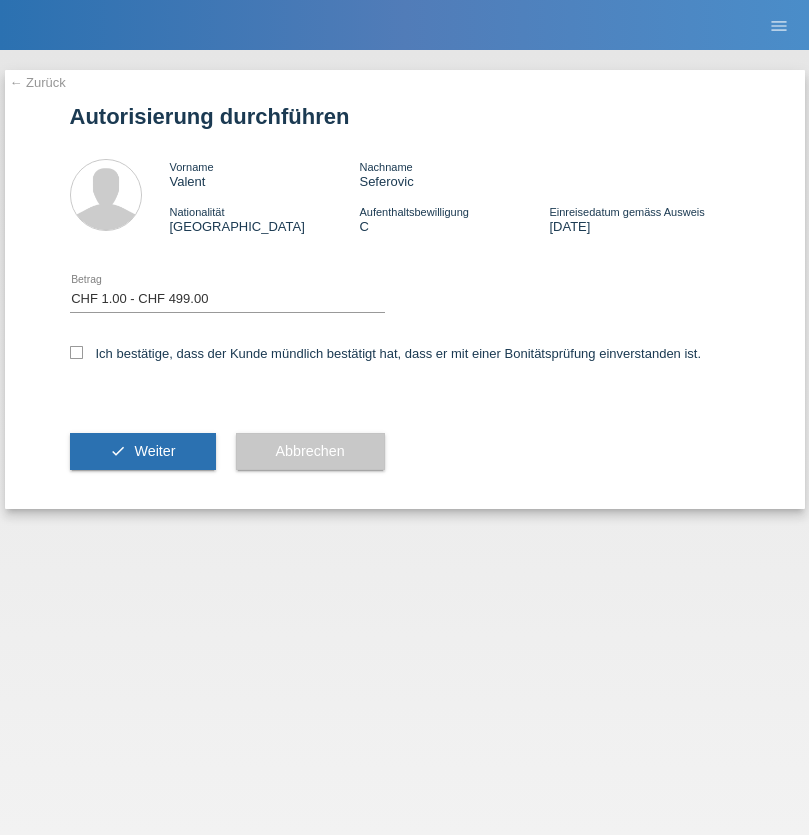 select on "1" 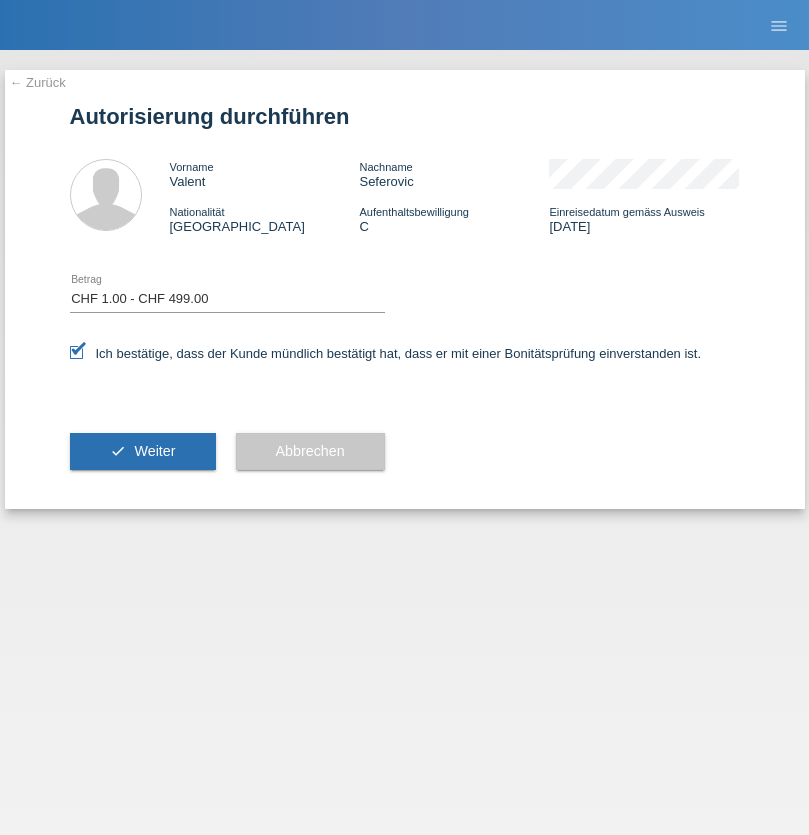 scroll, scrollTop: 0, scrollLeft: 0, axis: both 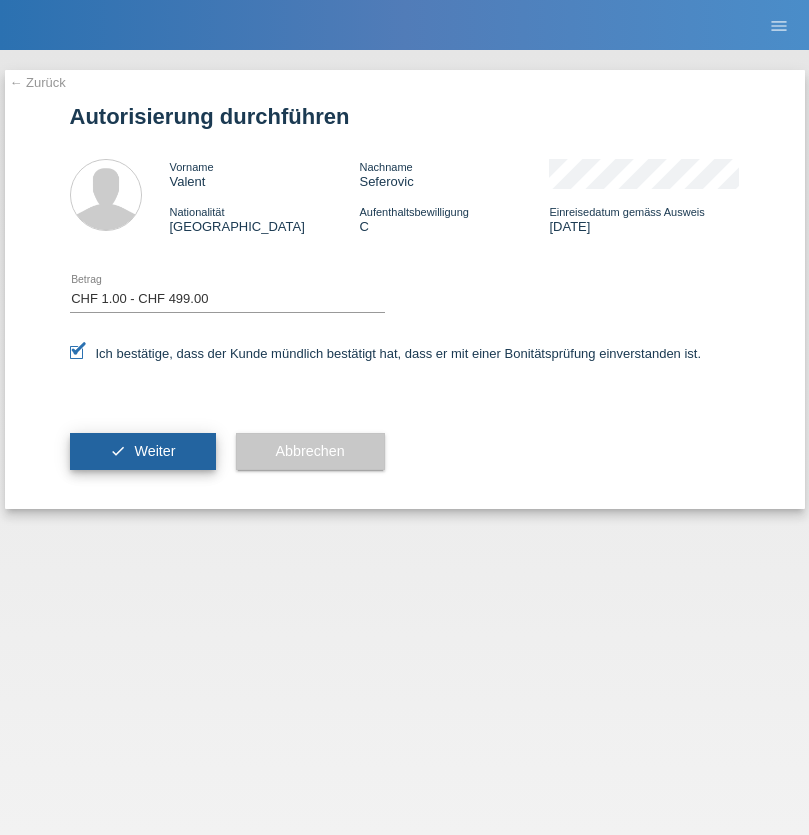 click on "Weiter" at bounding box center [154, 451] 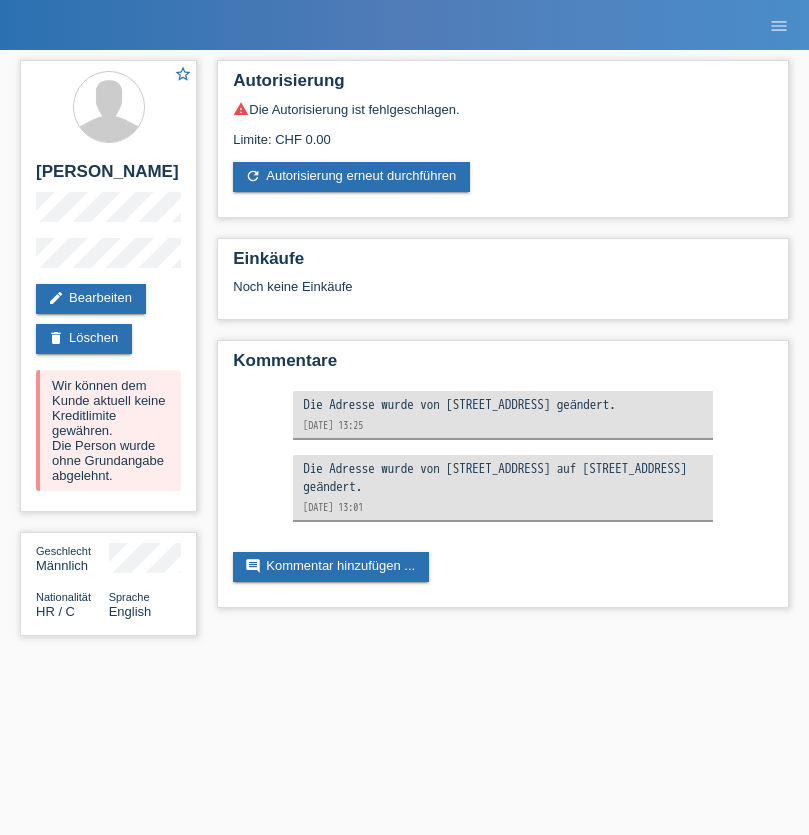 scroll, scrollTop: 0, scrollLeft: 0, axis: both 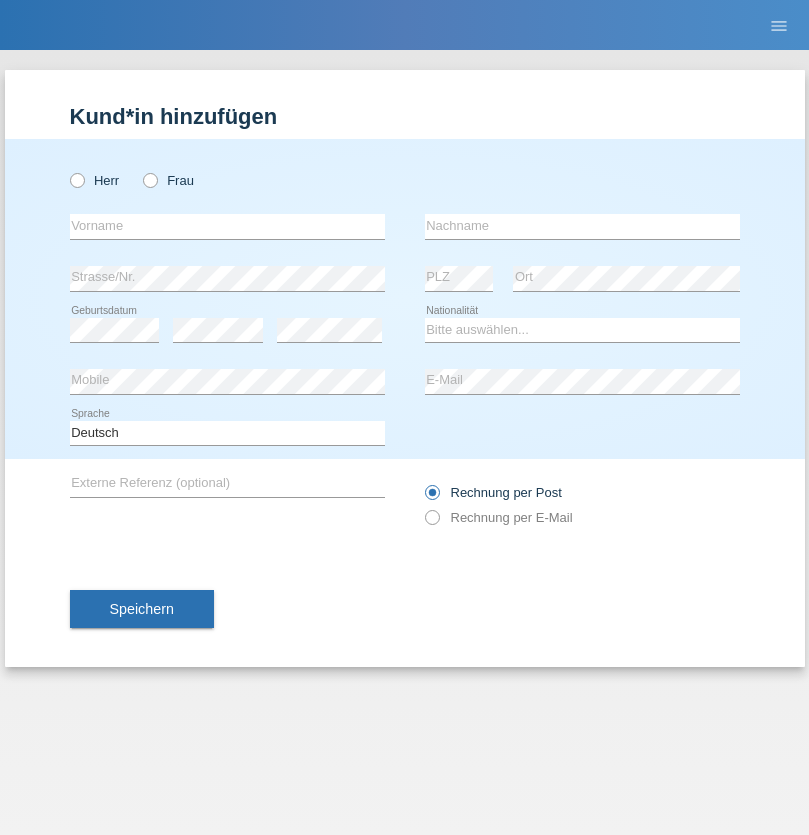 radio on "true" 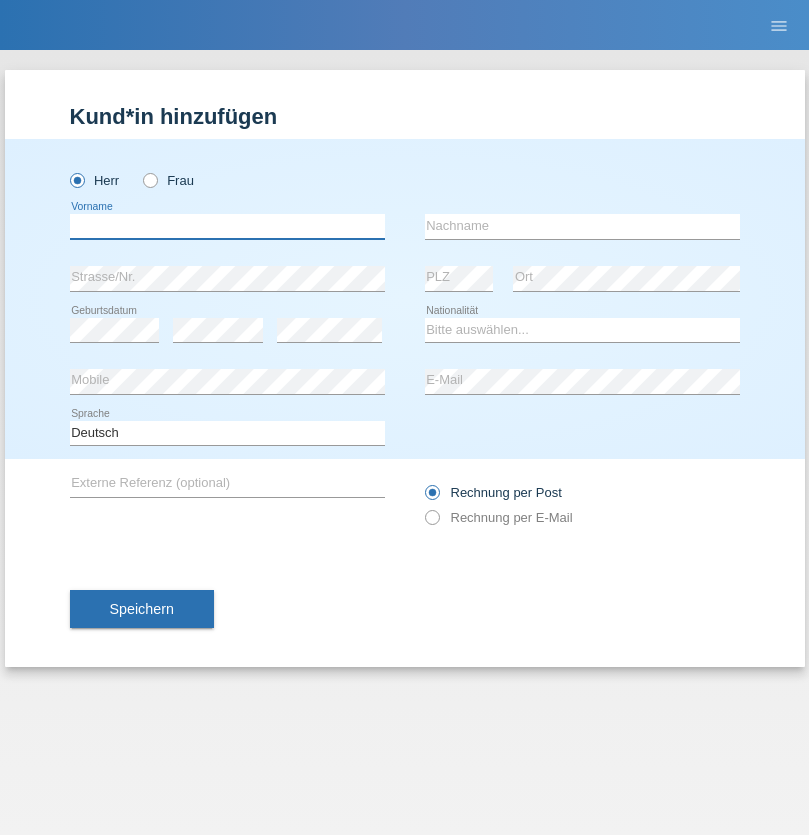 click at bounding box center (227, 226) 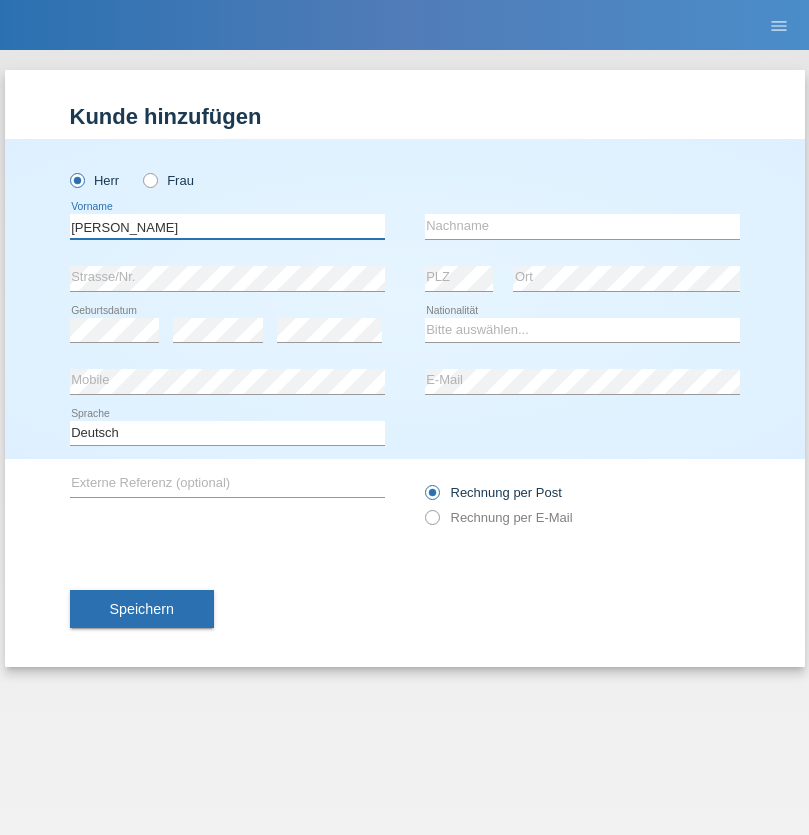 type on "Marcel" 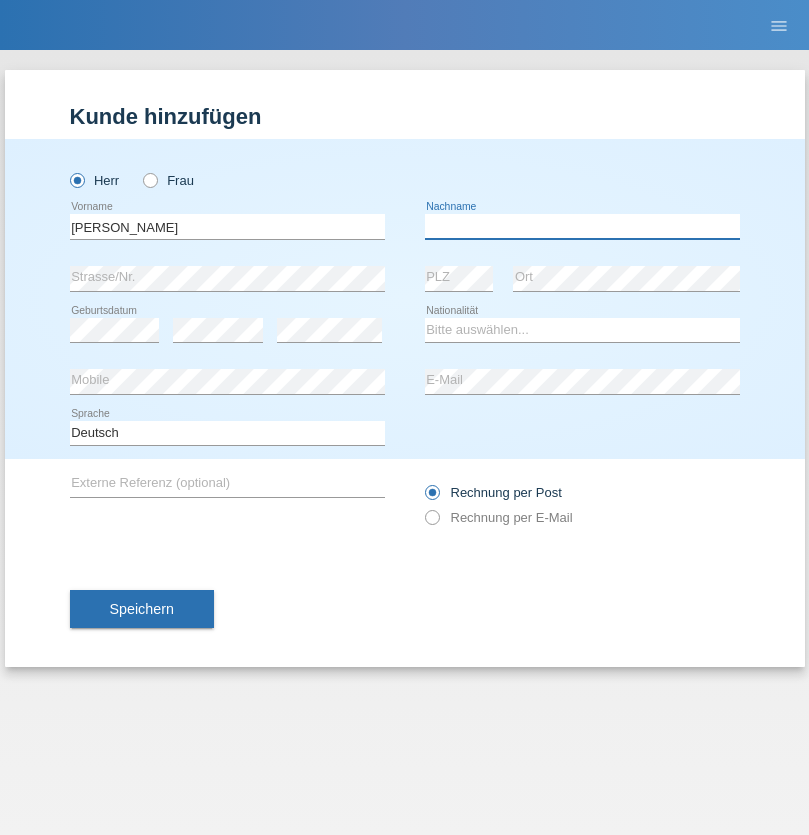click at bounding box center [582, 226] 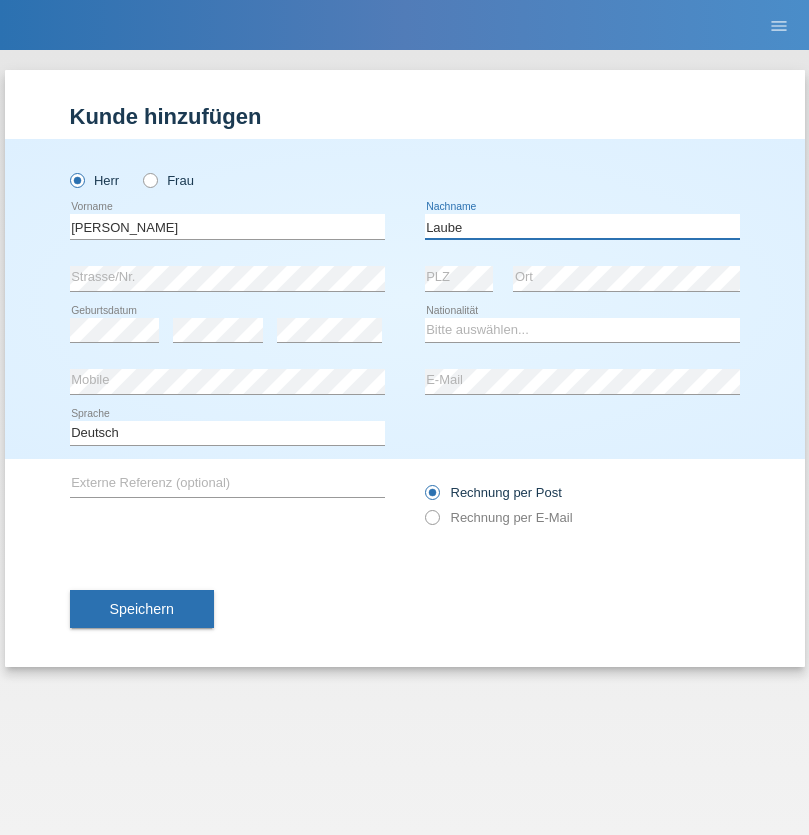type on "Laube" 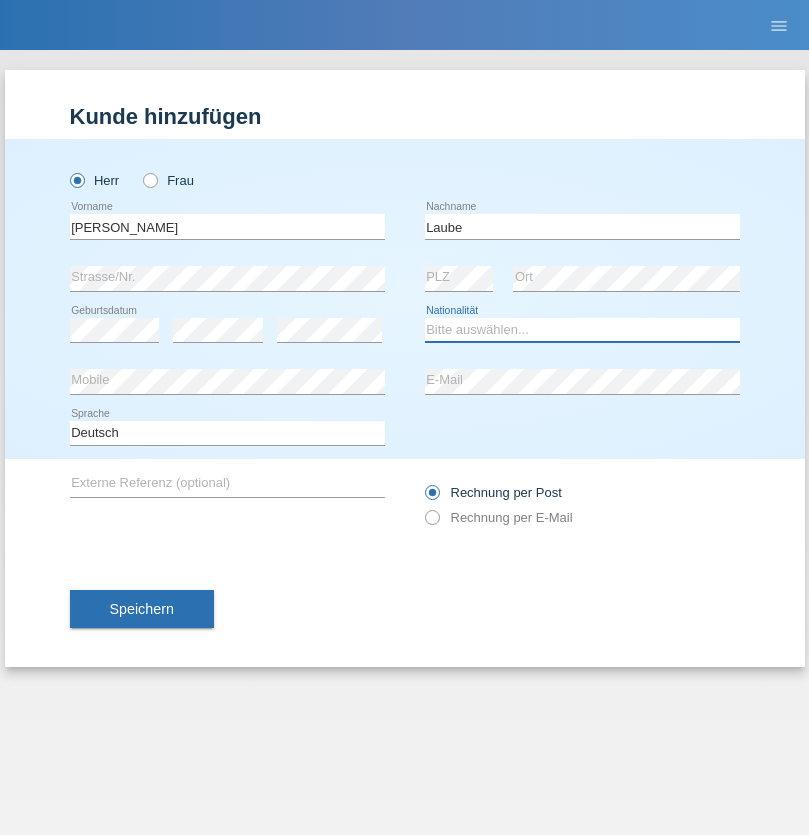 select on "DE" 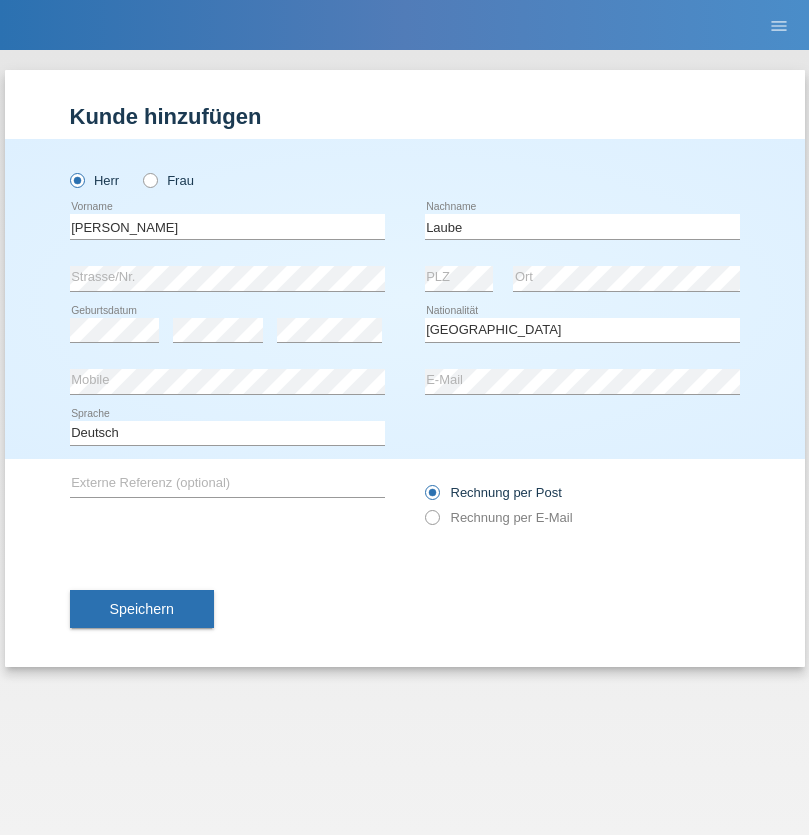 select on "C" 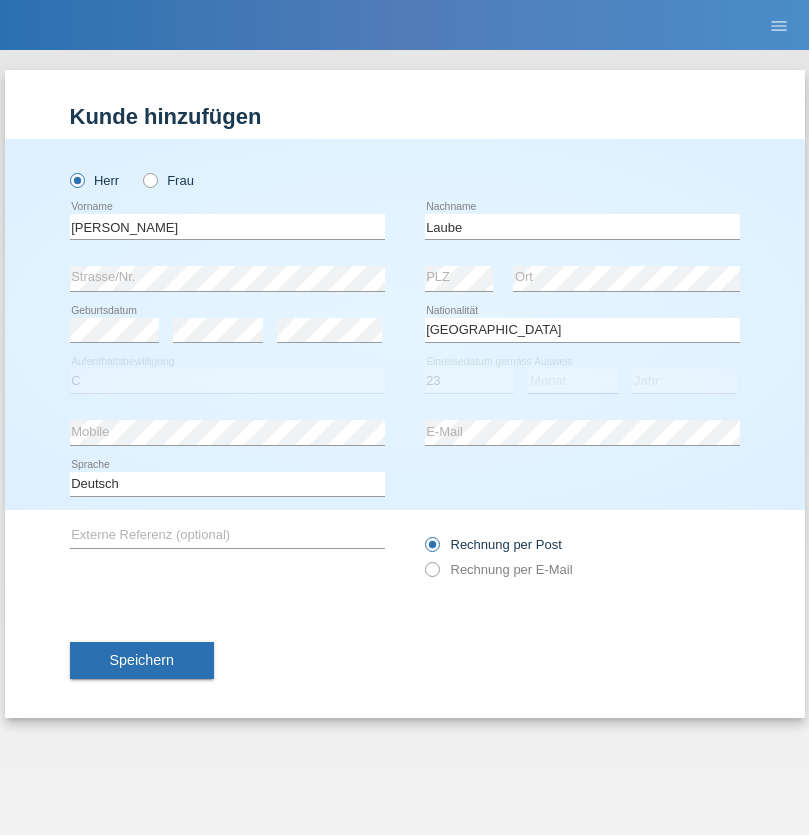 select on "03" 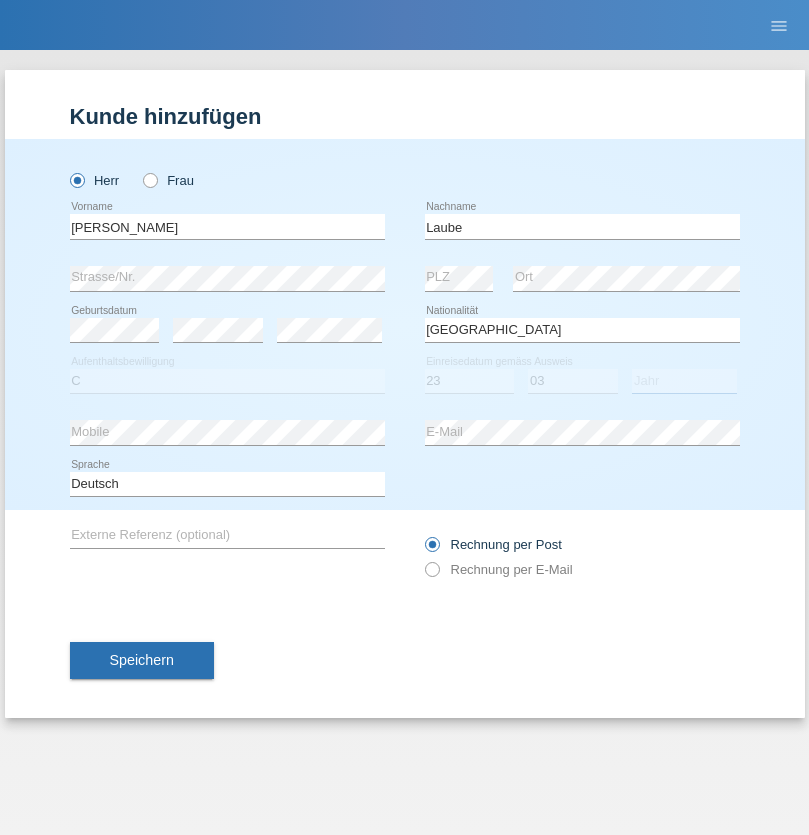 select on "2000" 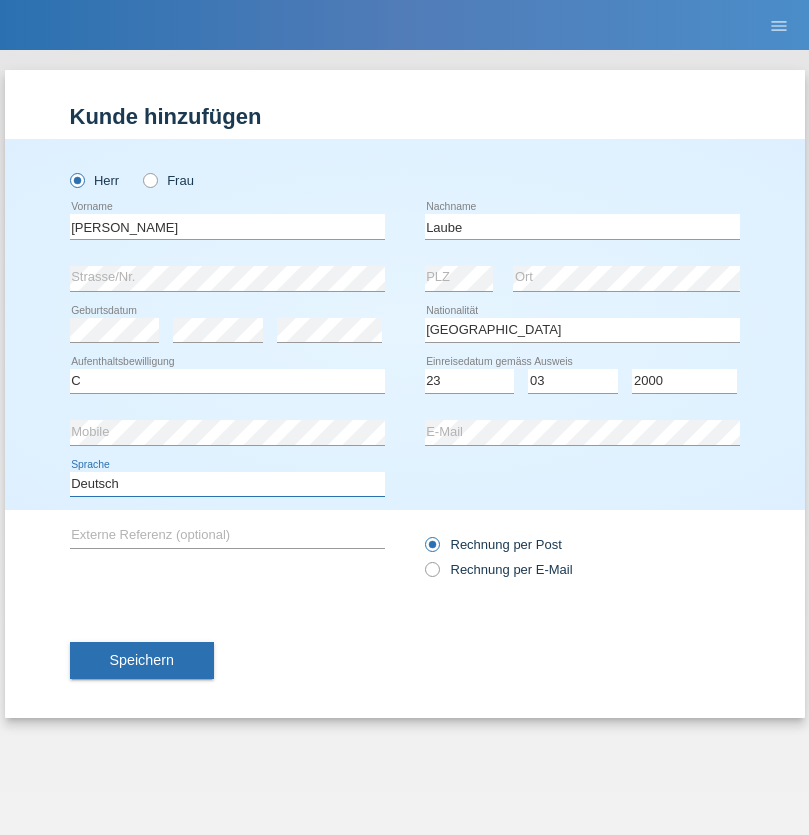 select on "en" 